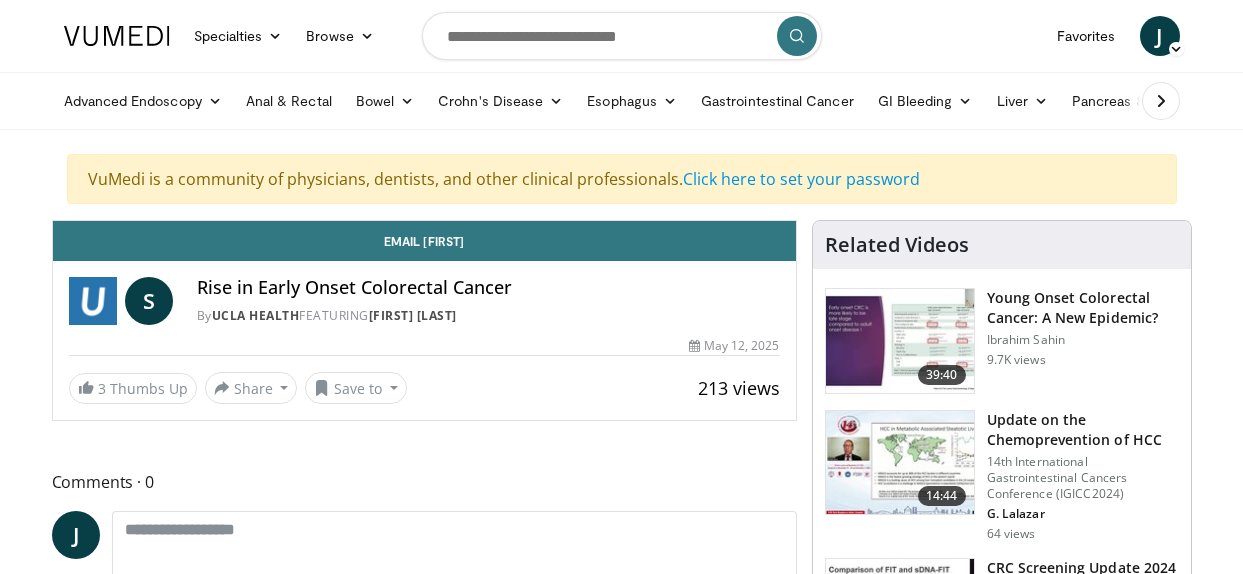 scroll, scrollTop: 0, scrollLeft: 0, axis: both 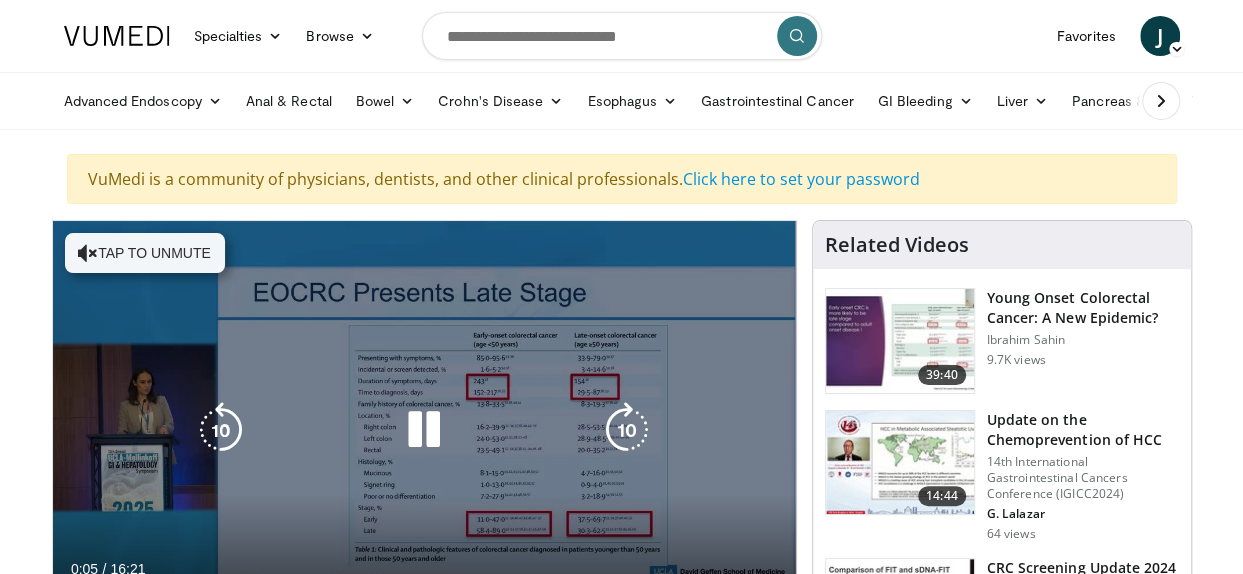 click on "10 seconds
Tap to unmute" at bounding box center (424, 429) 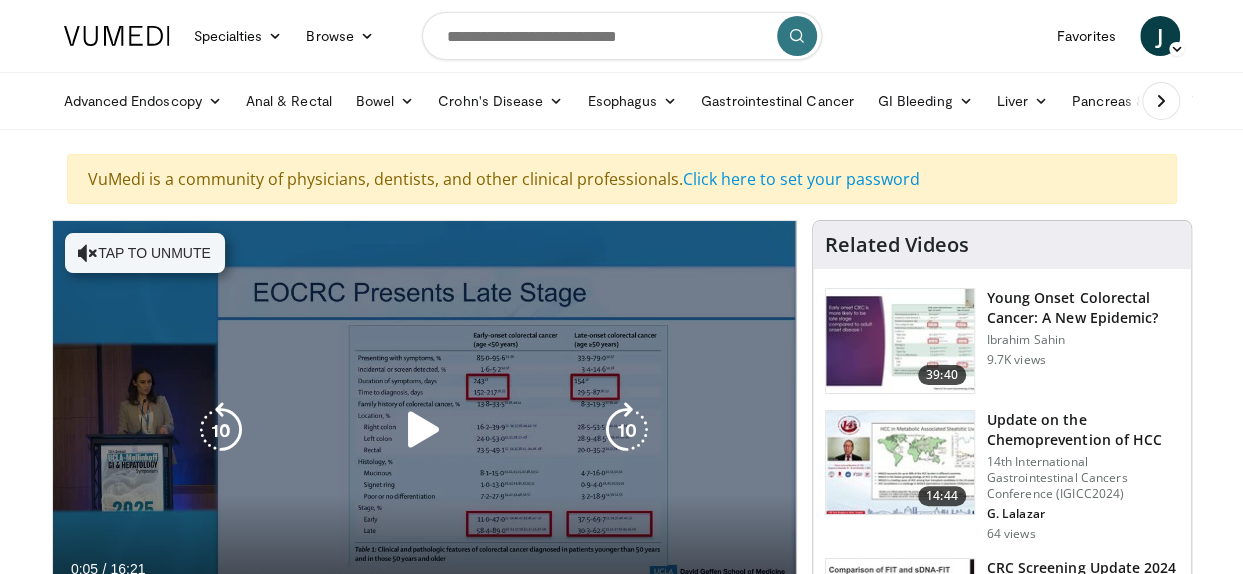 click at bounding box center (424, 430) 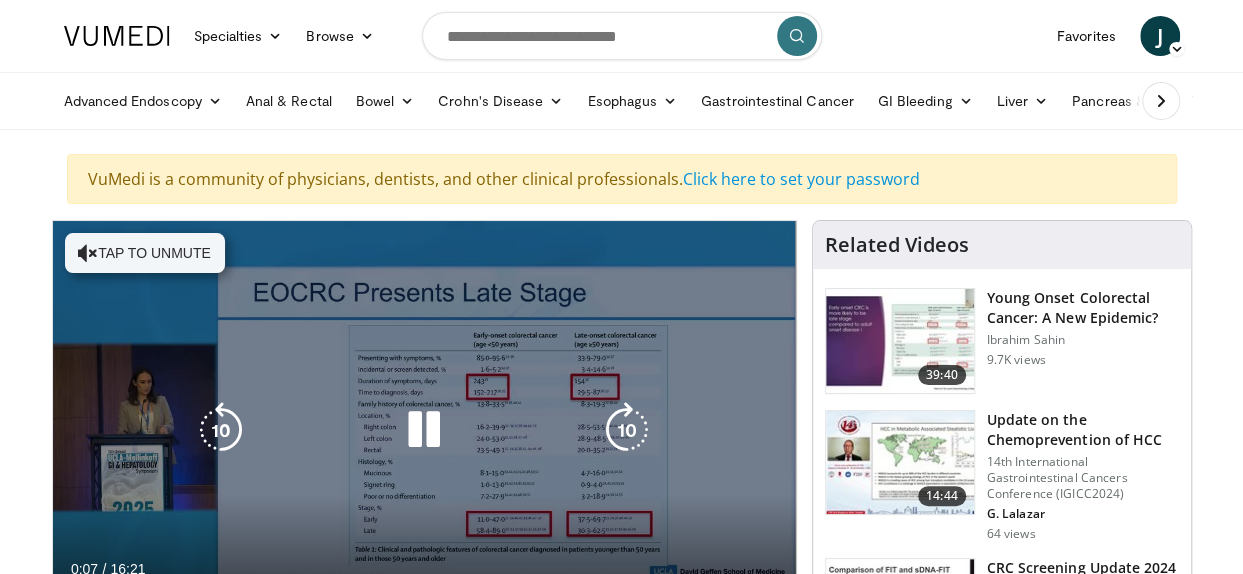 drag, startPoint x: 417, startPoint y: 413, endPoint x: 405, endPoint y: 324, distance: 89.80534 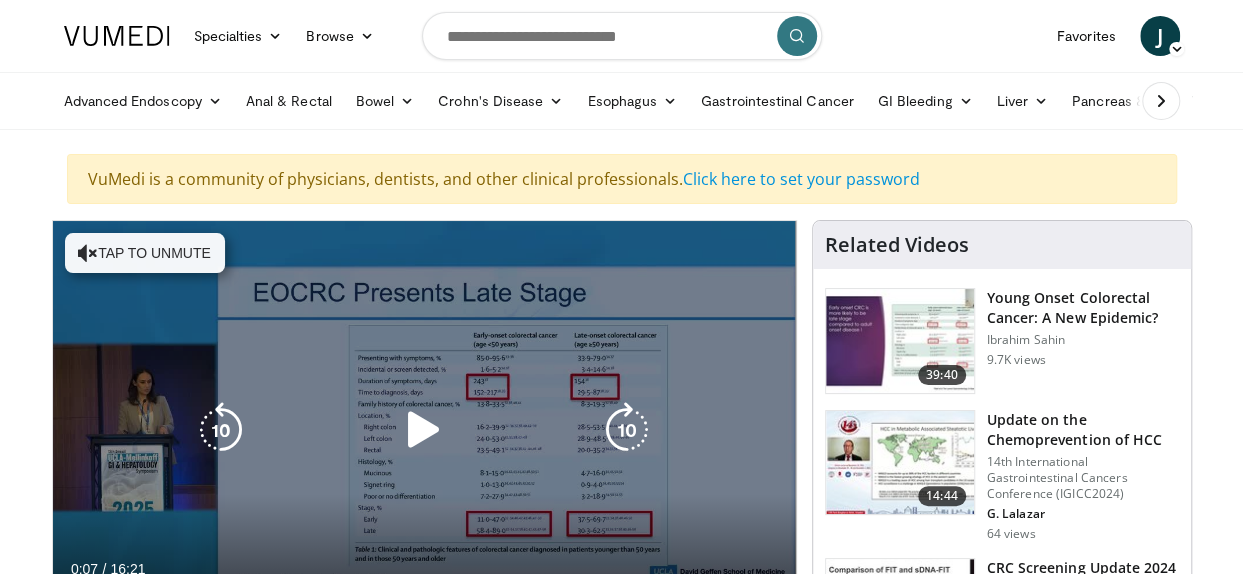 click on "10 seconds
Tap to unmute" at bounding box center (424, 429) 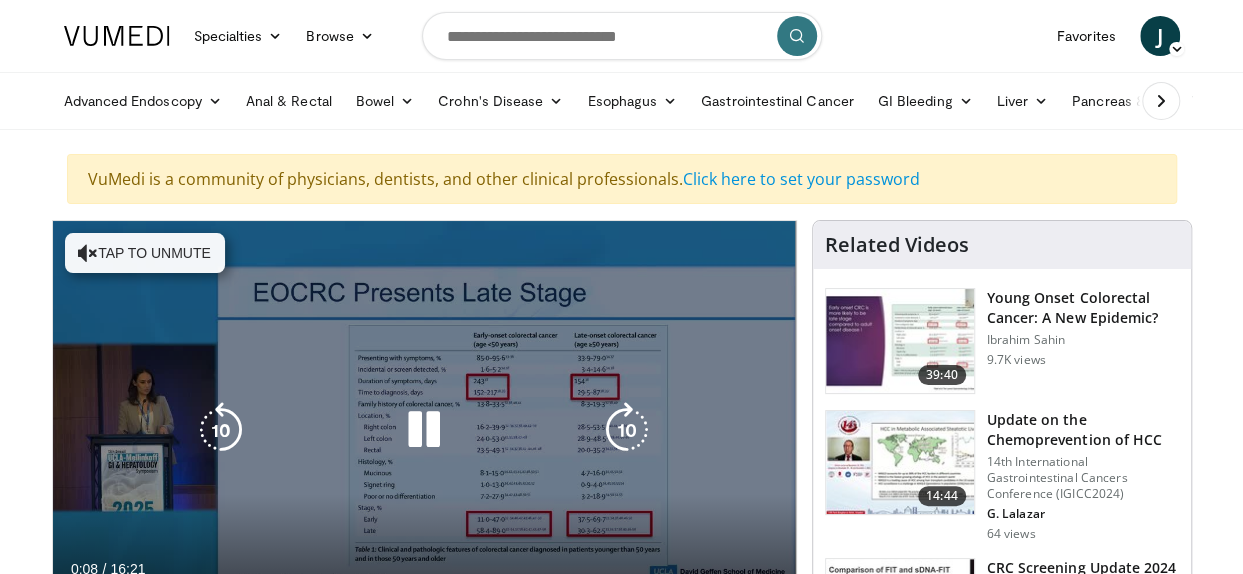 click on "Tap to unmute" at bounding box center (145, 253) 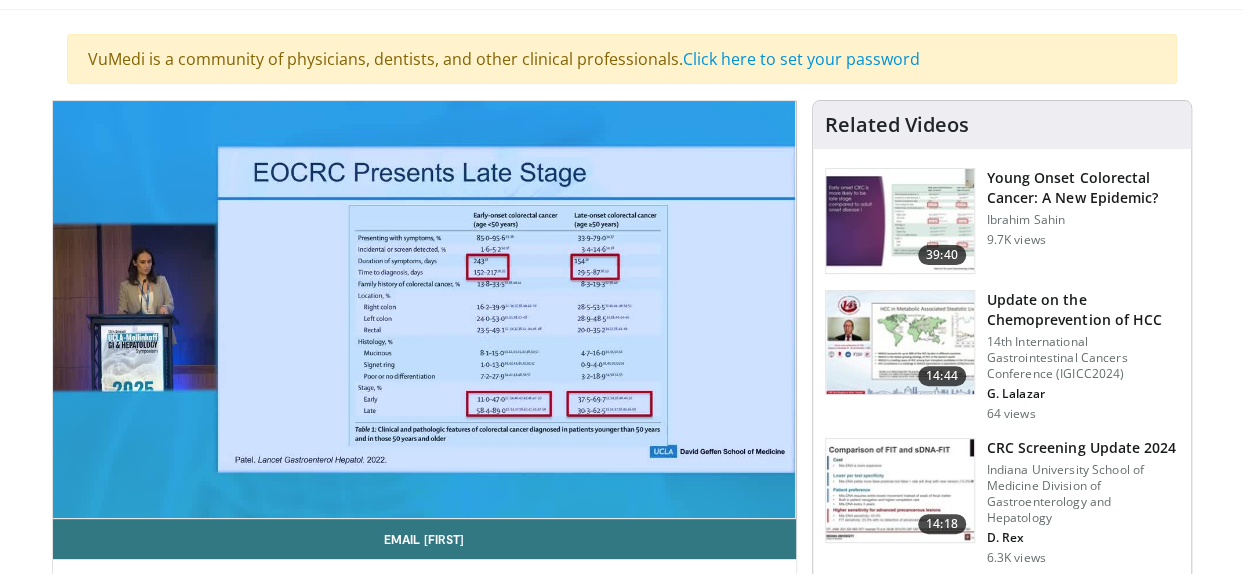 scroll, scrollTop: 160, scrollLeft: 0, axis: vertical 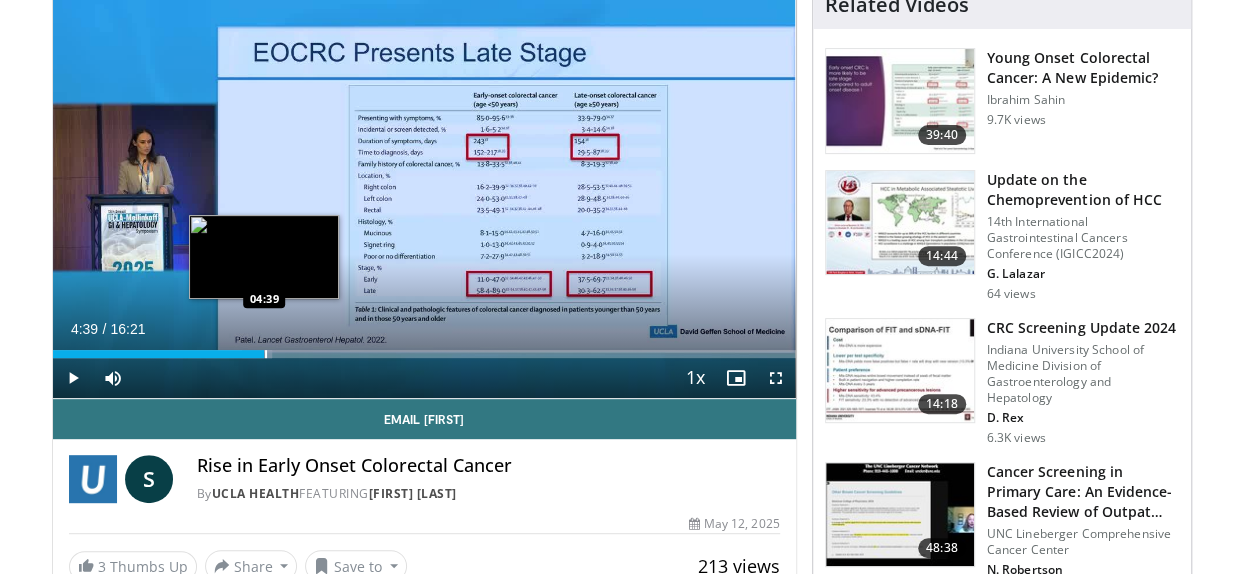click at bounding box center [266, 354] 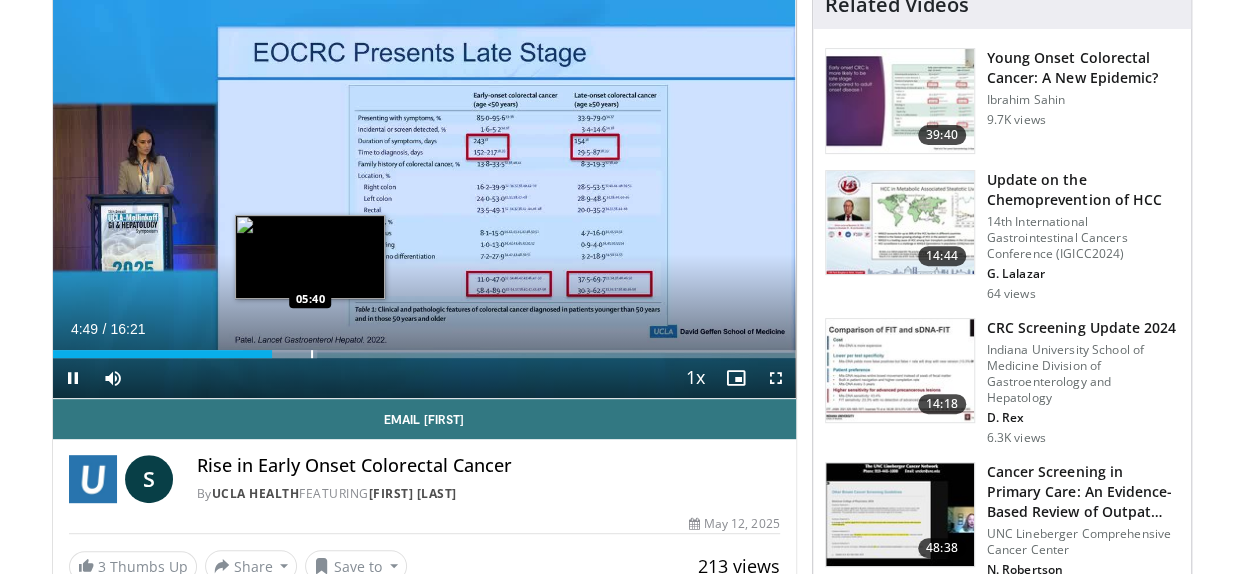 click at bounding box center [312, 354] 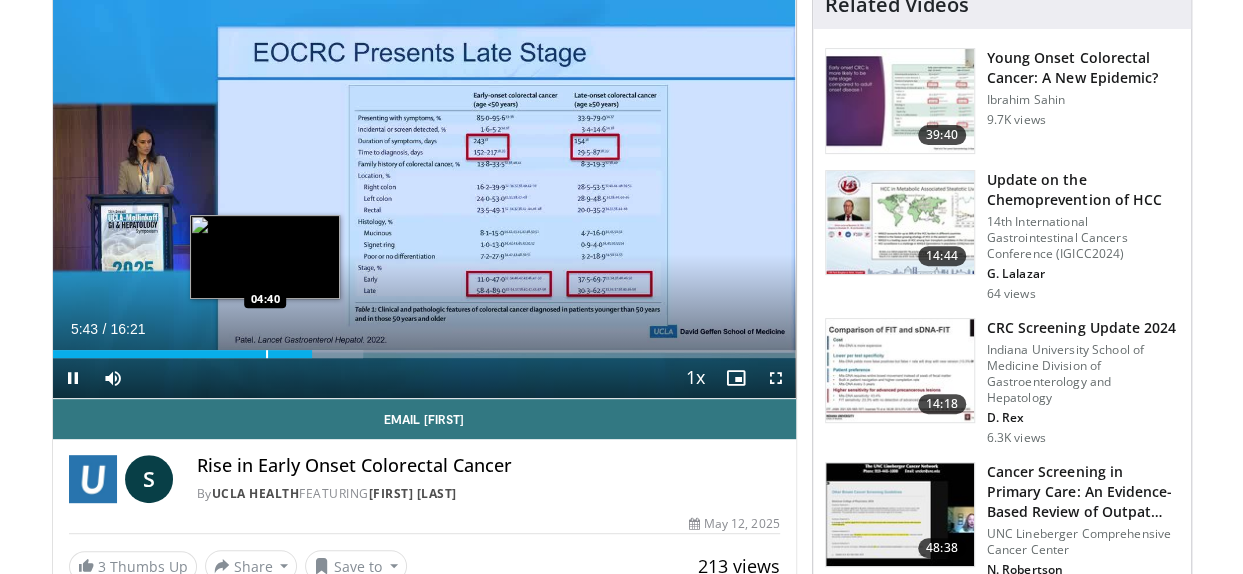 click at bounding box center [267, 354] 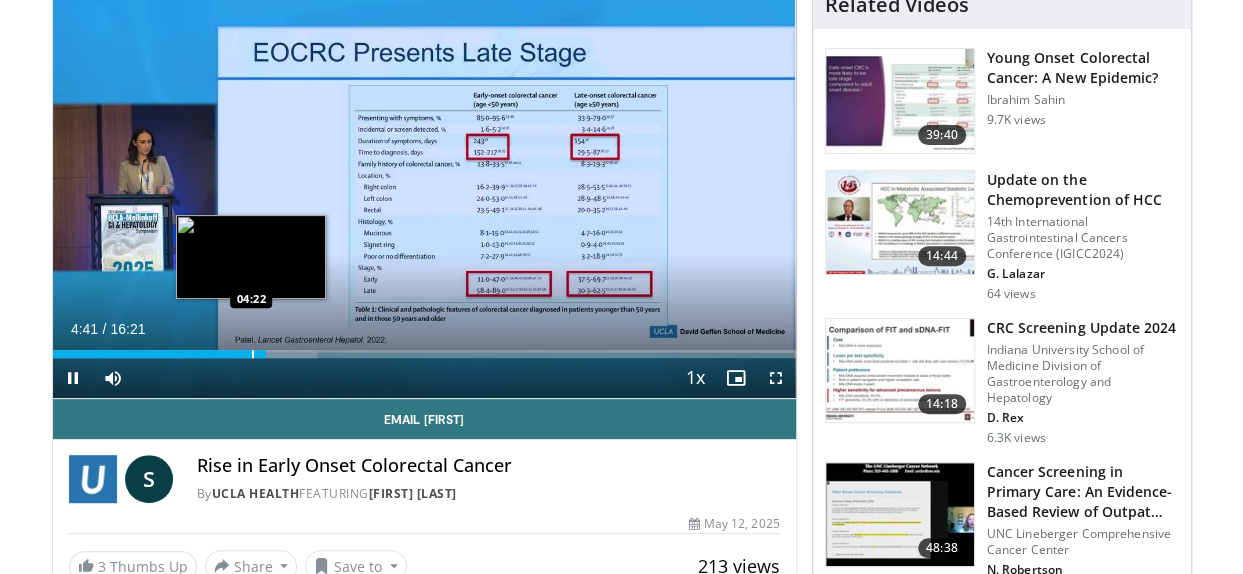click at bounding box center (253, 354) 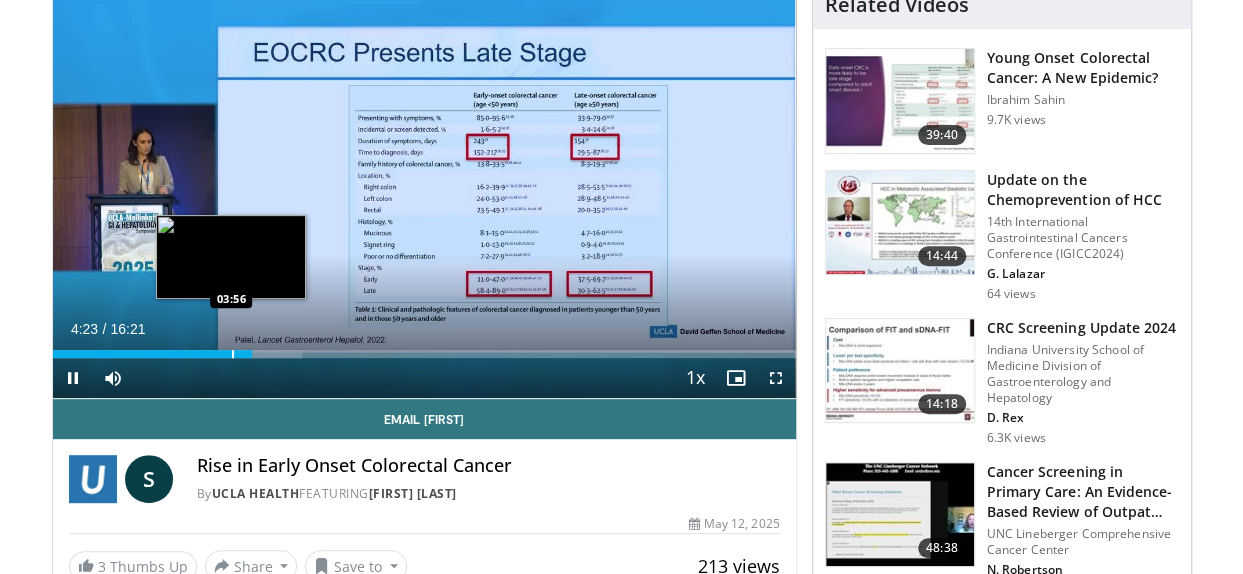 click at bounding box center (233, 354) 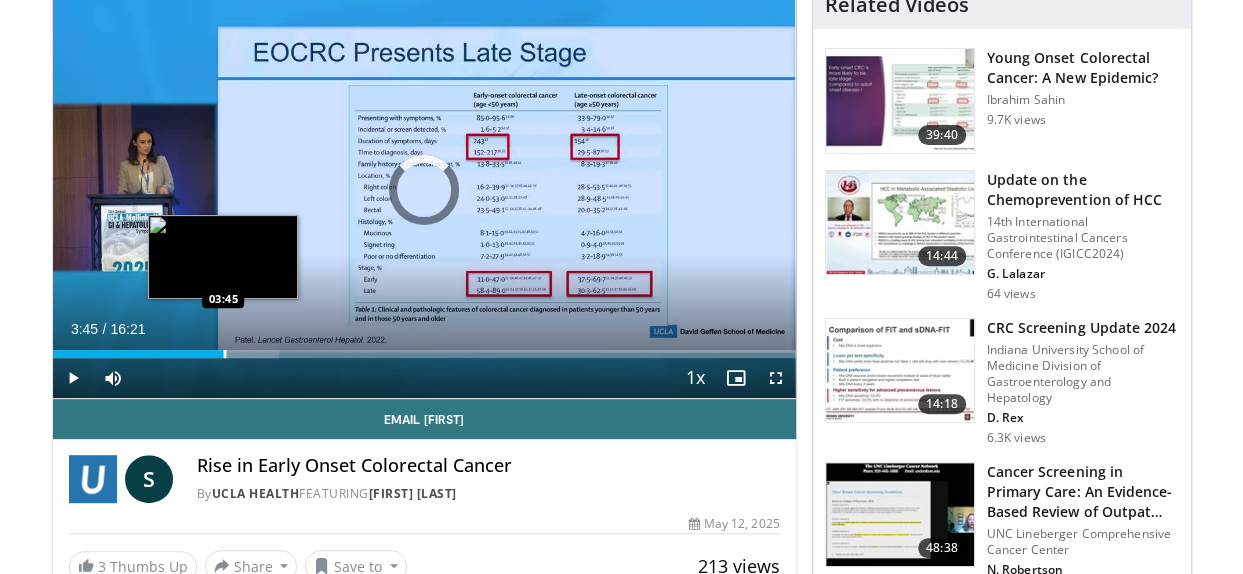 click at bounding box center (225, 354) 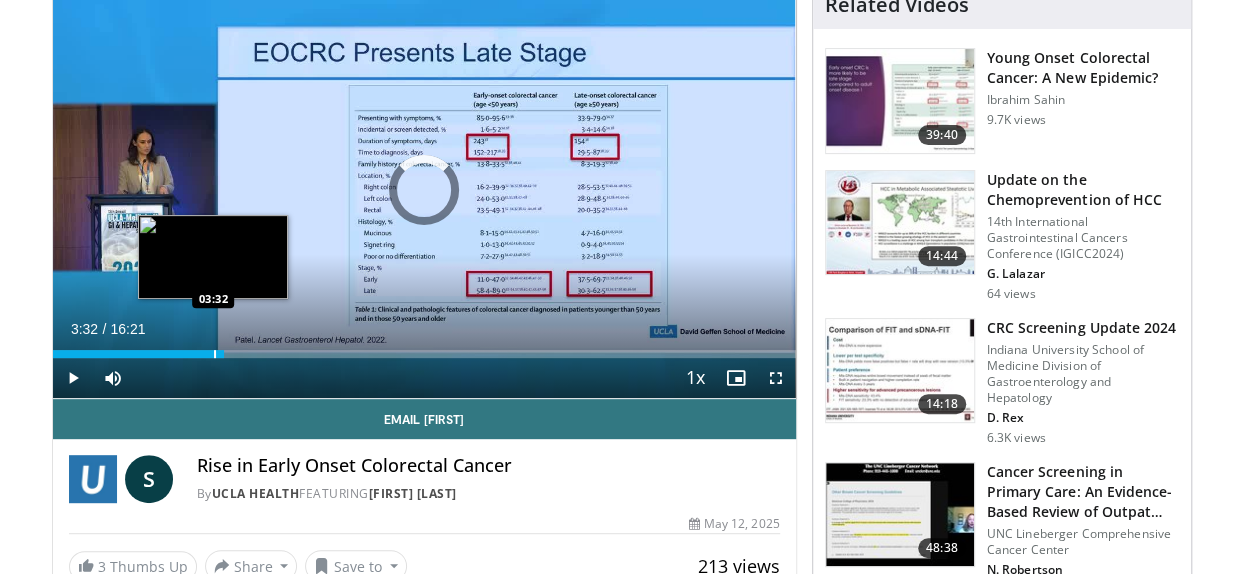 click at bounding box center (215, 354) 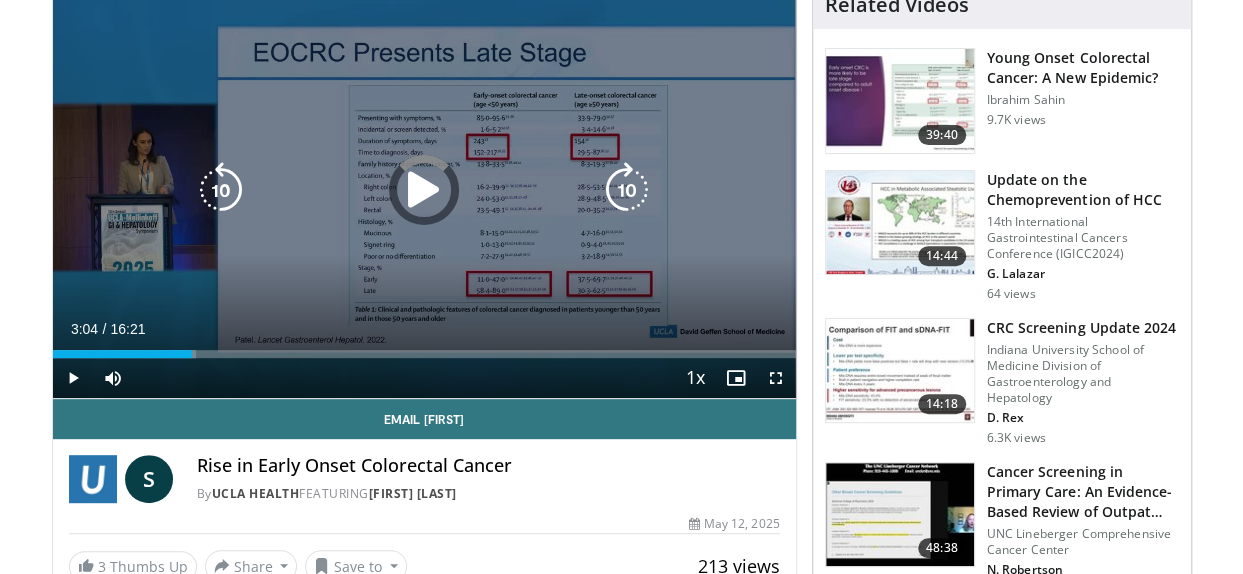 click on "Loaded :  19.34% 03:04 03:08" at bounding box center [424, 354] 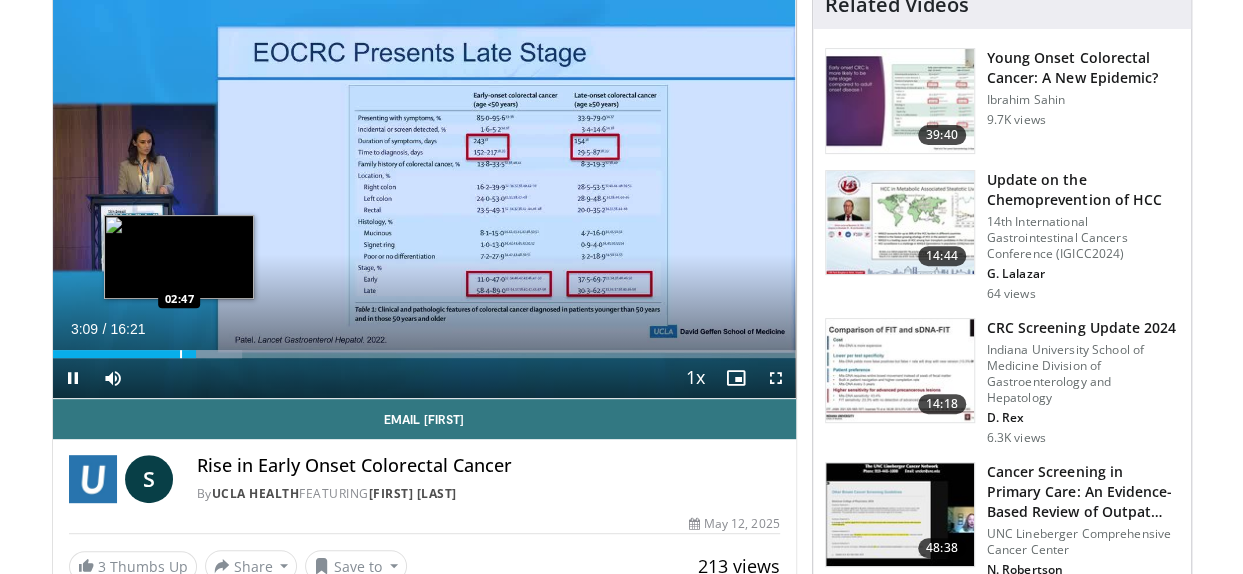 click at bounding box center [181, 354] 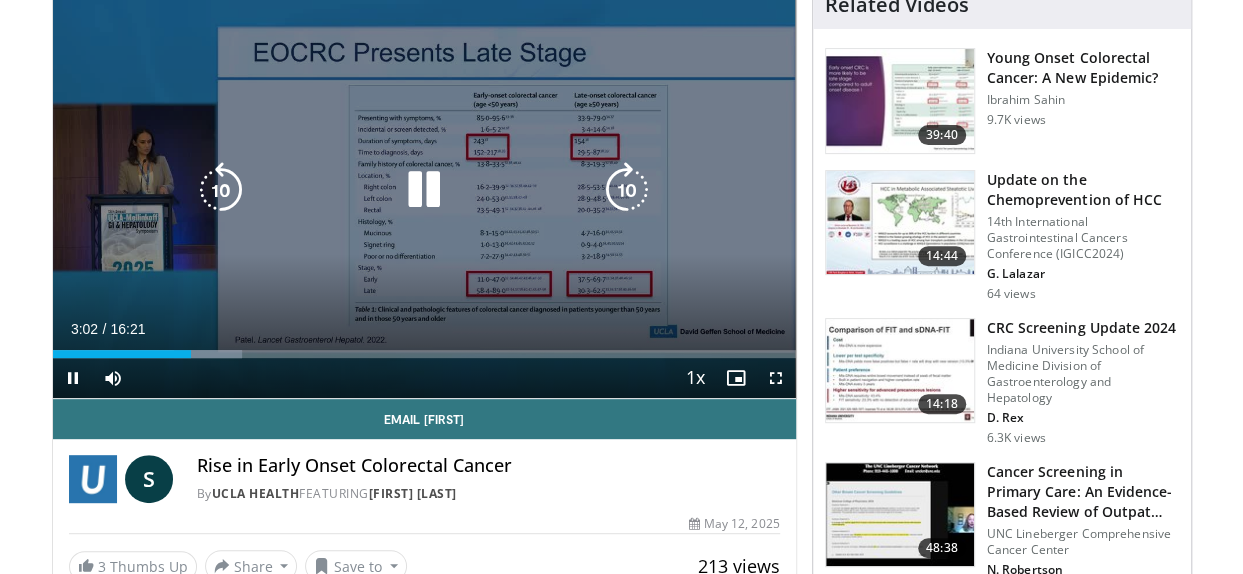 click at bounding box center [0, 0] 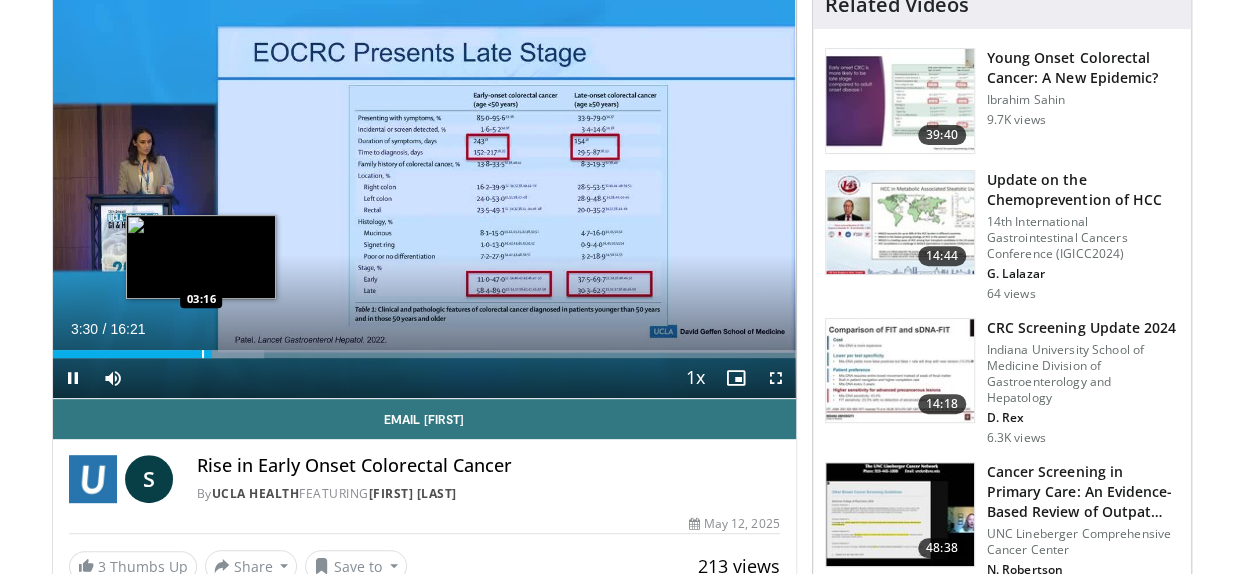 click at bounding box center (203, 354) 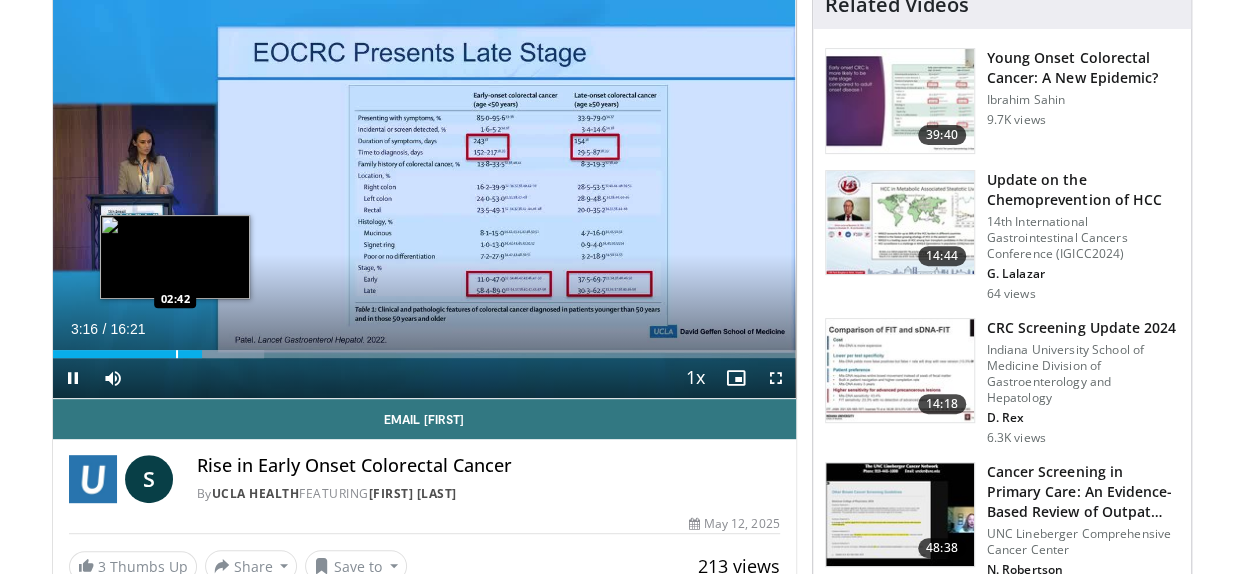 click at bounding box center (177, 354) 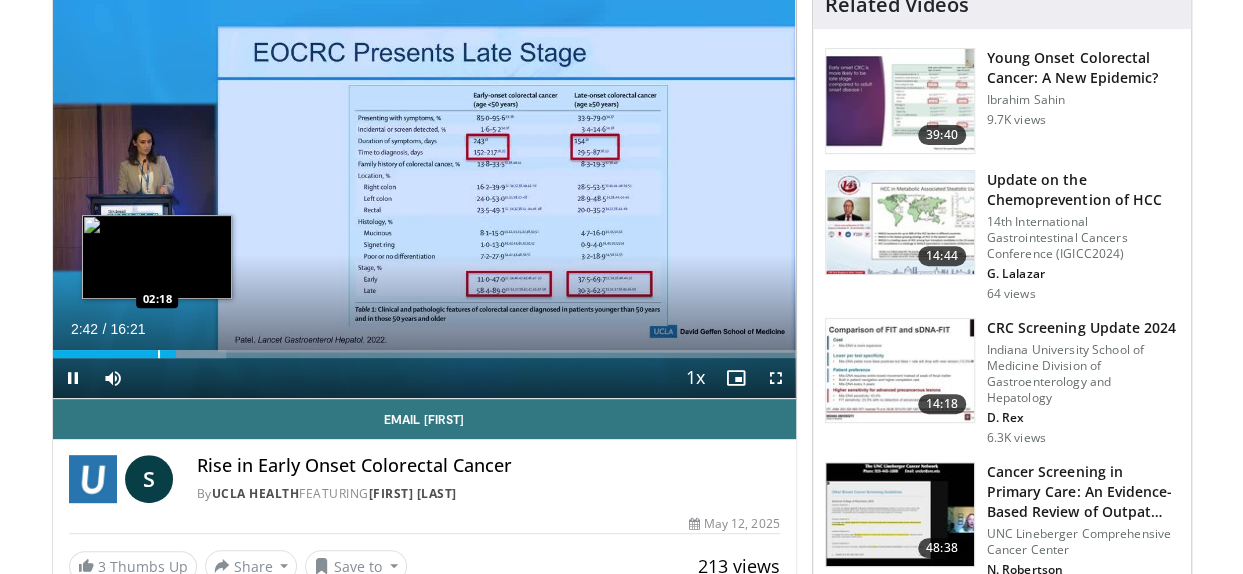 click on "Loaded :  23.41% 02:42 02:18" at bounding box center (424, 348) 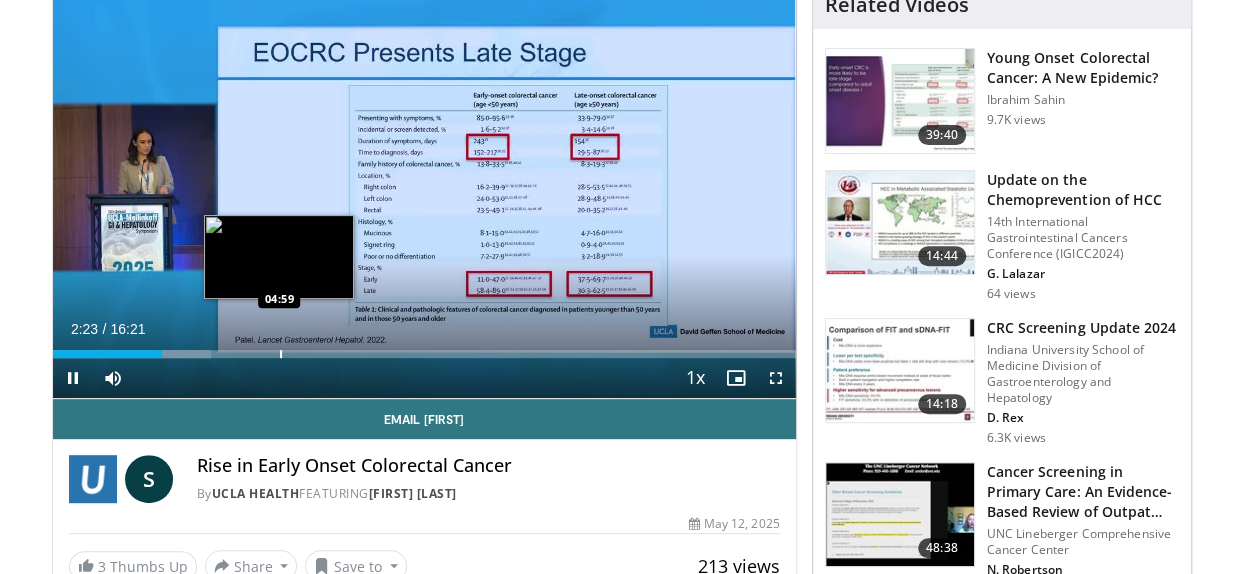click on "Loaded :  21.37% 02:23 04:59" at bounding box center [424, 348] 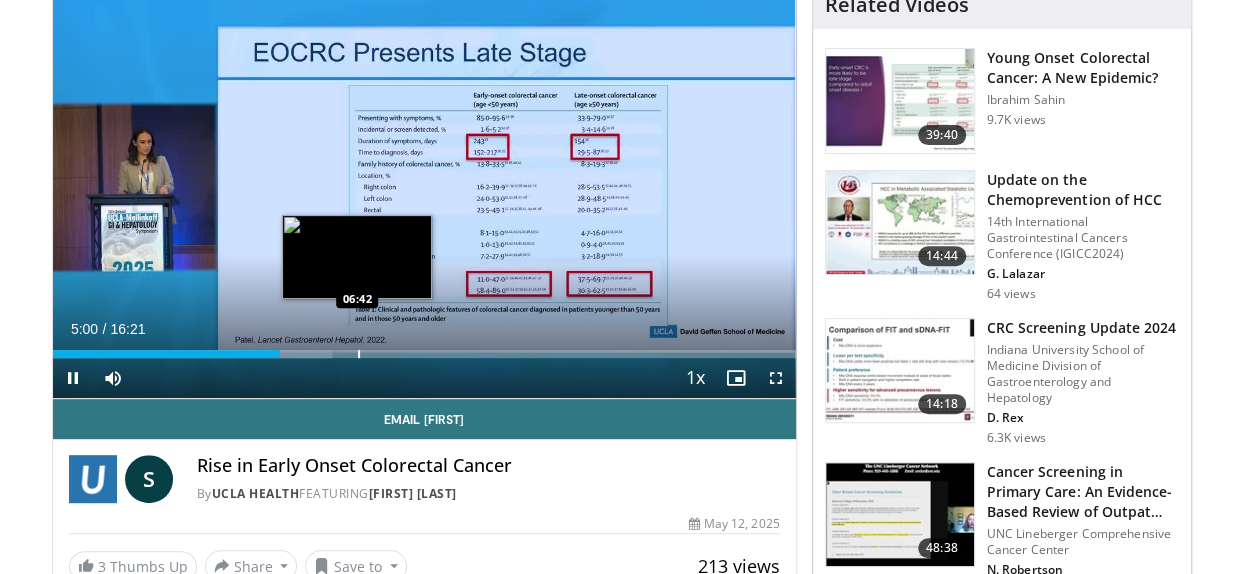click at bounding box center (359, 354) 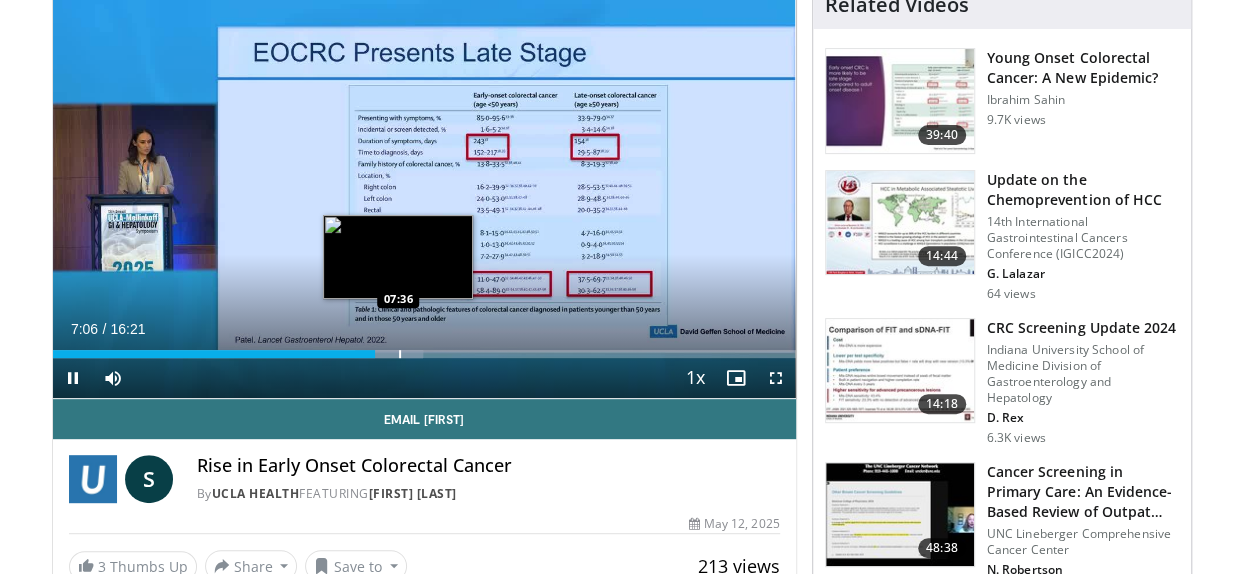 click at bounding box center (400, 354) 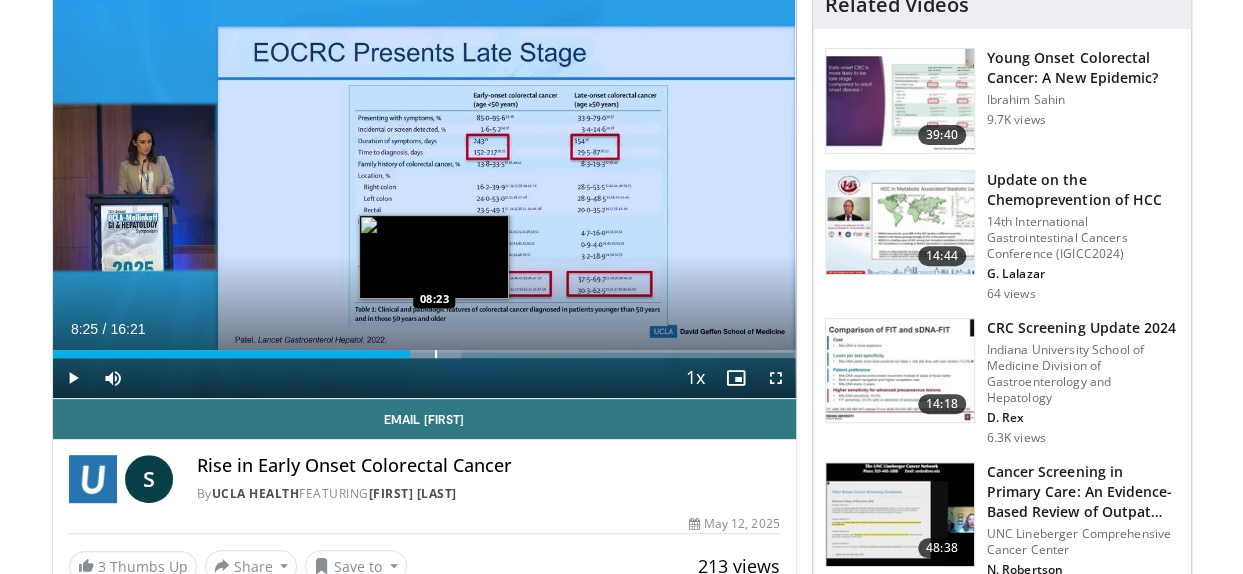click at bounding box center (436, 354) 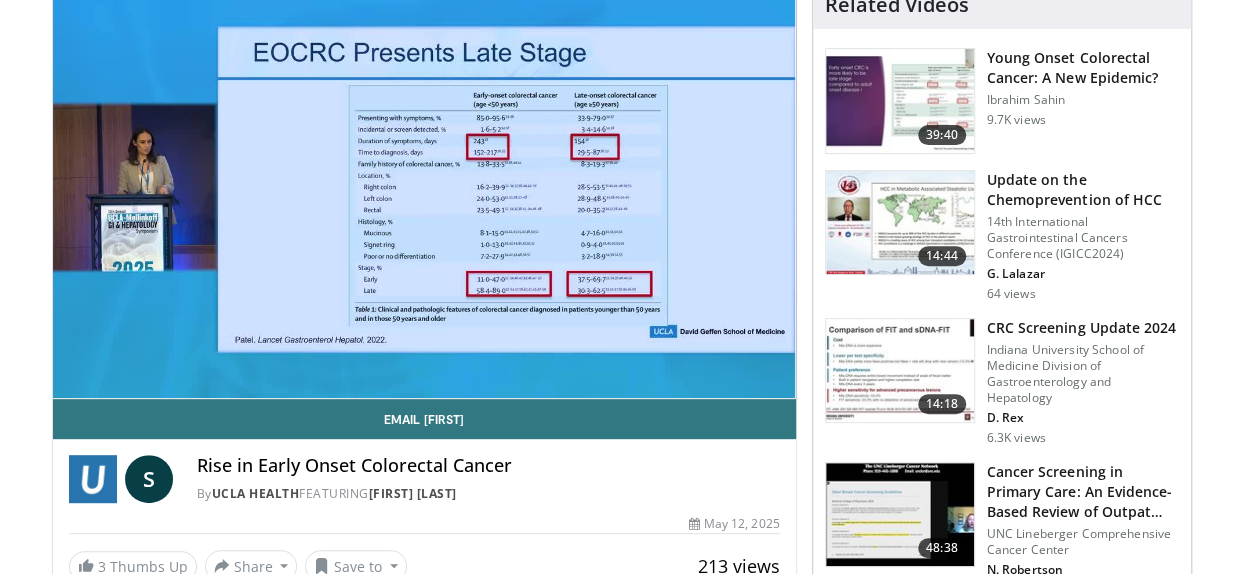 click on "10 seconds
Tap to unmute" at bounding box center [424, 189] 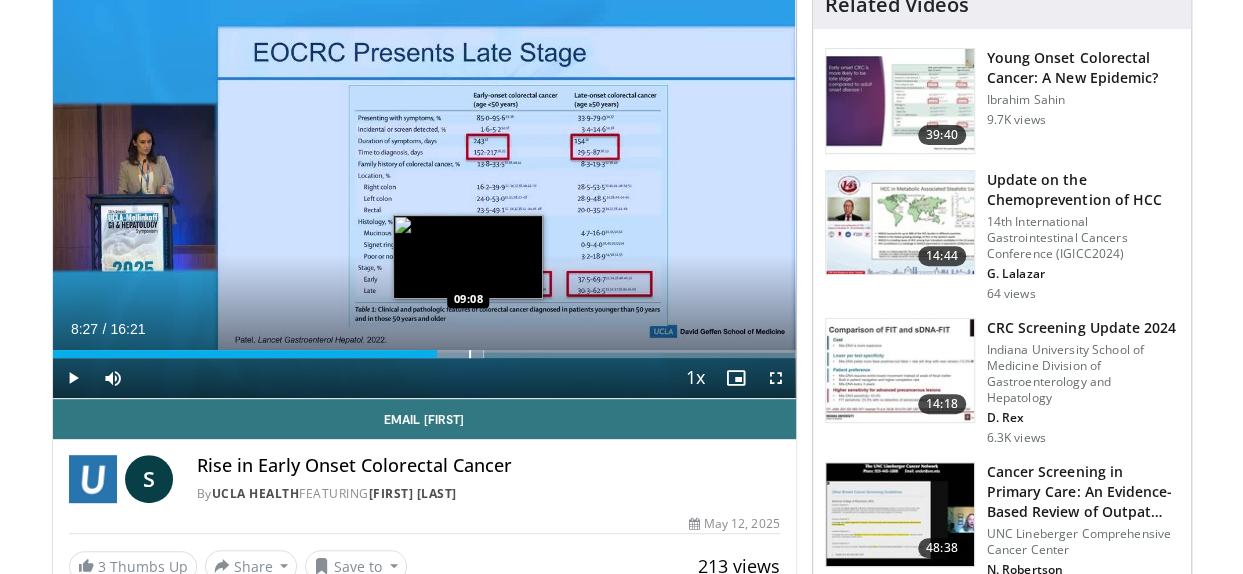 click at bounding box center [470, 354] 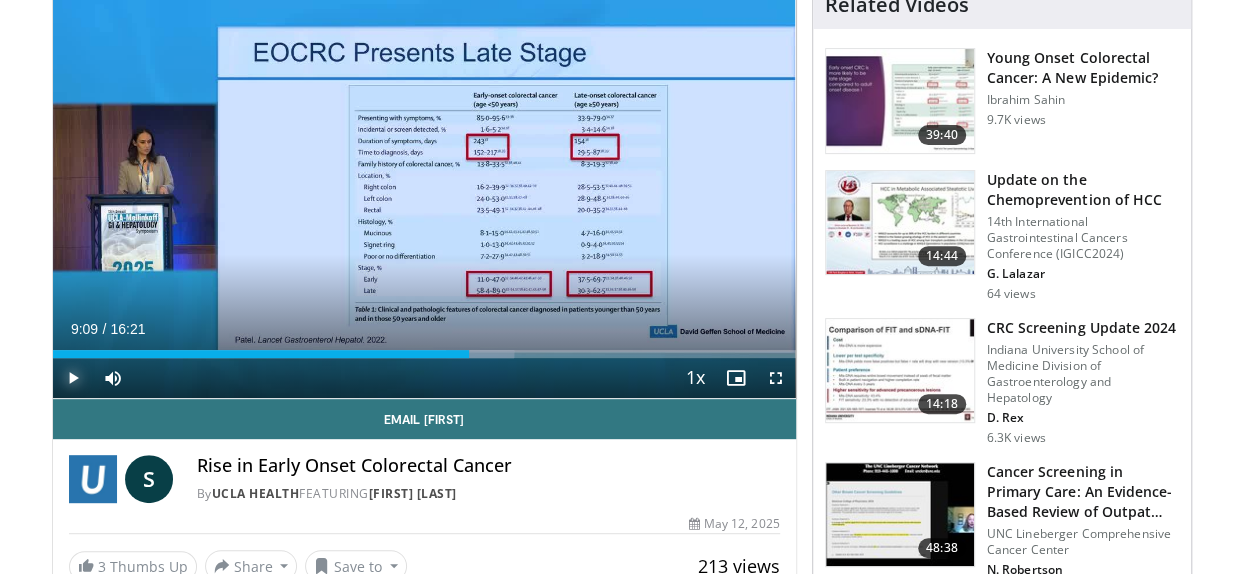 click at bounding box center (73, 378) 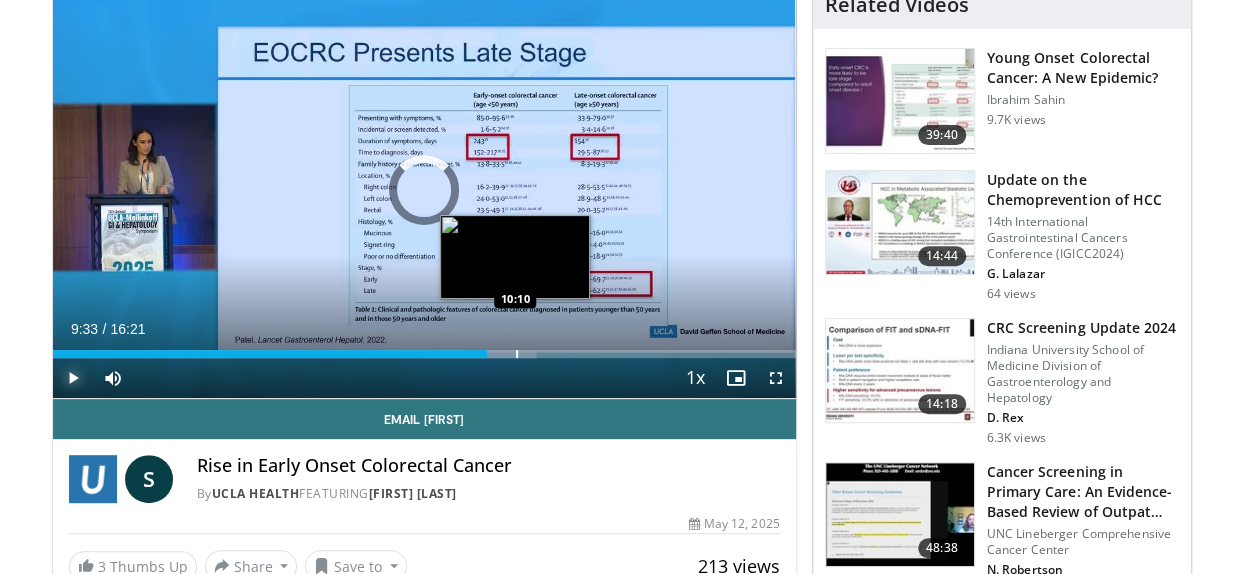 click at bounding box center [517, 354] 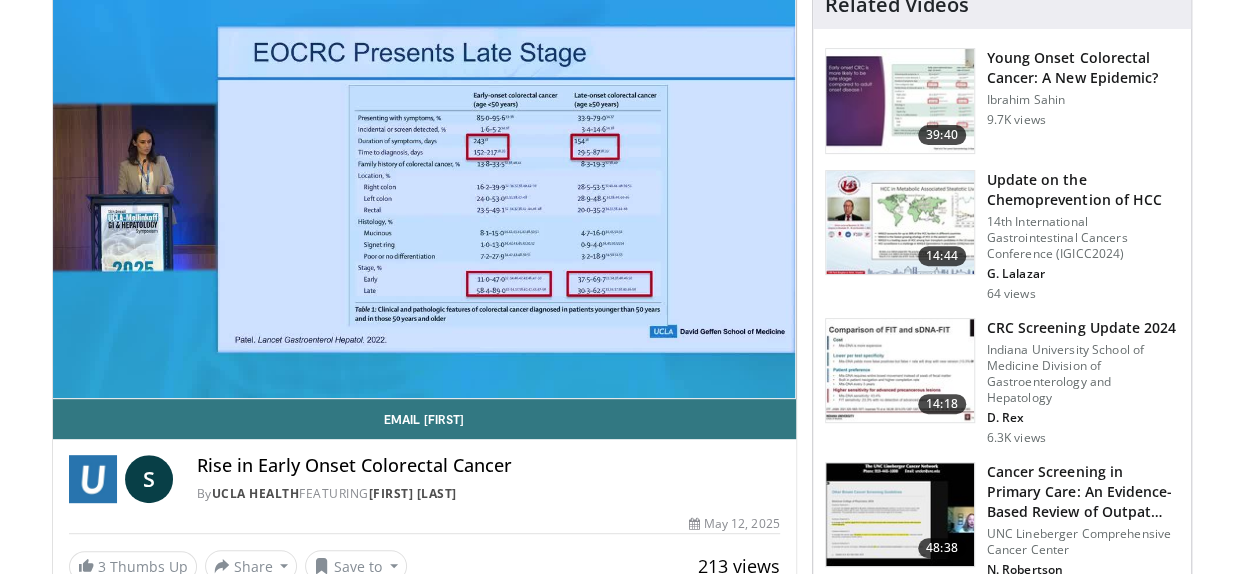 click on "By
UCLA Health
FEATURING
Shida Haghighat" at bounding box center [488, 494] 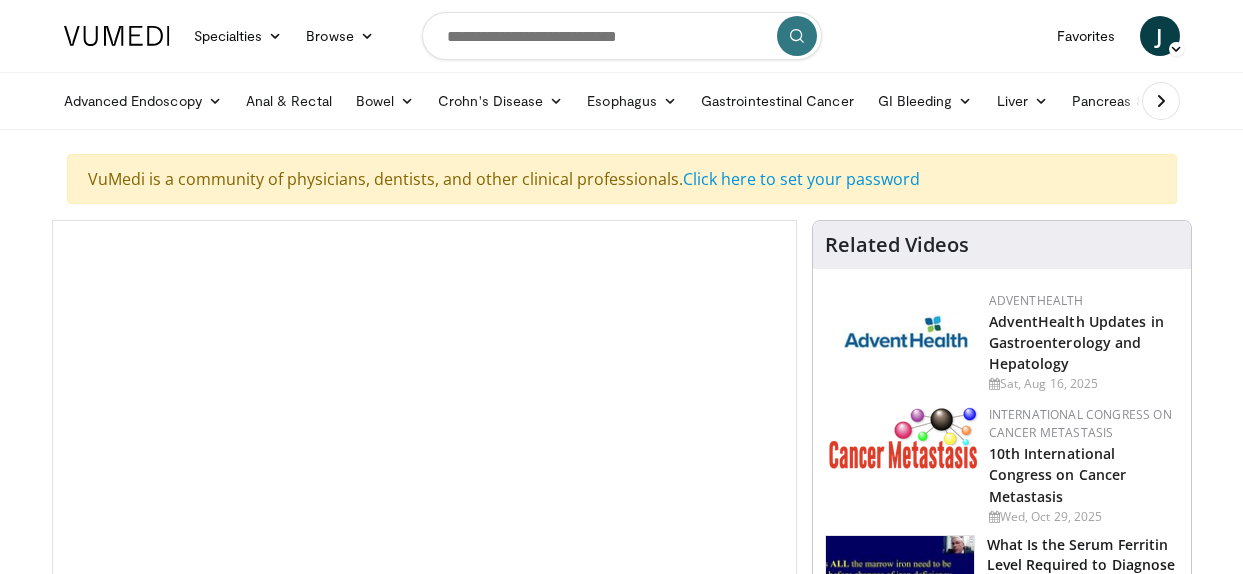 scroll, scrollTop: 0, scrollLeft: 0, axis: both 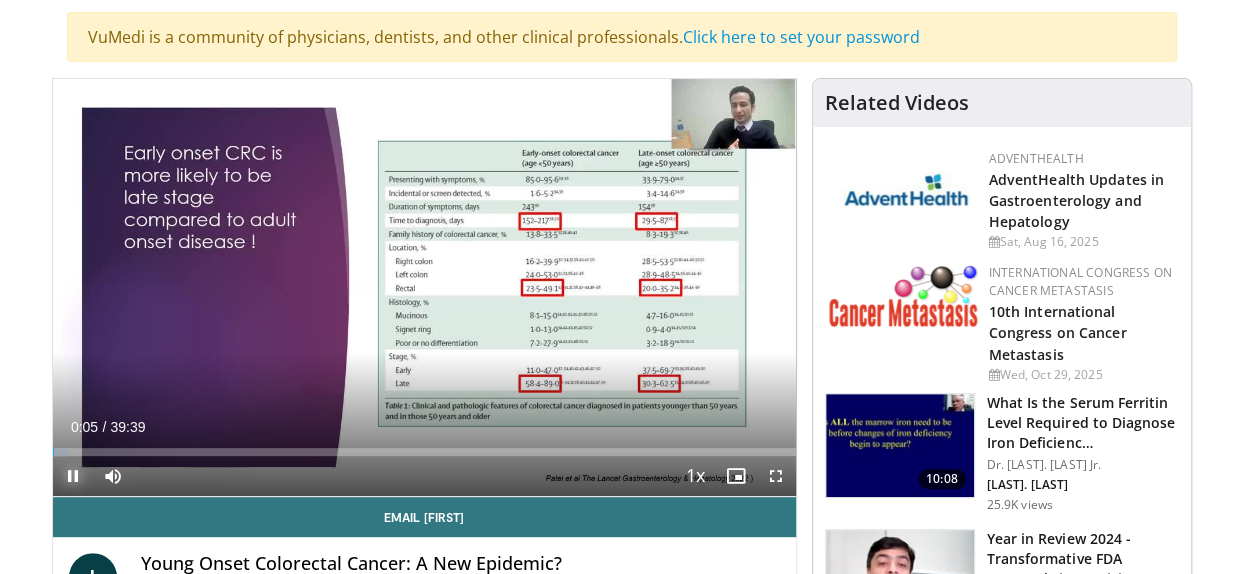 click at bounding box center (73, 476) 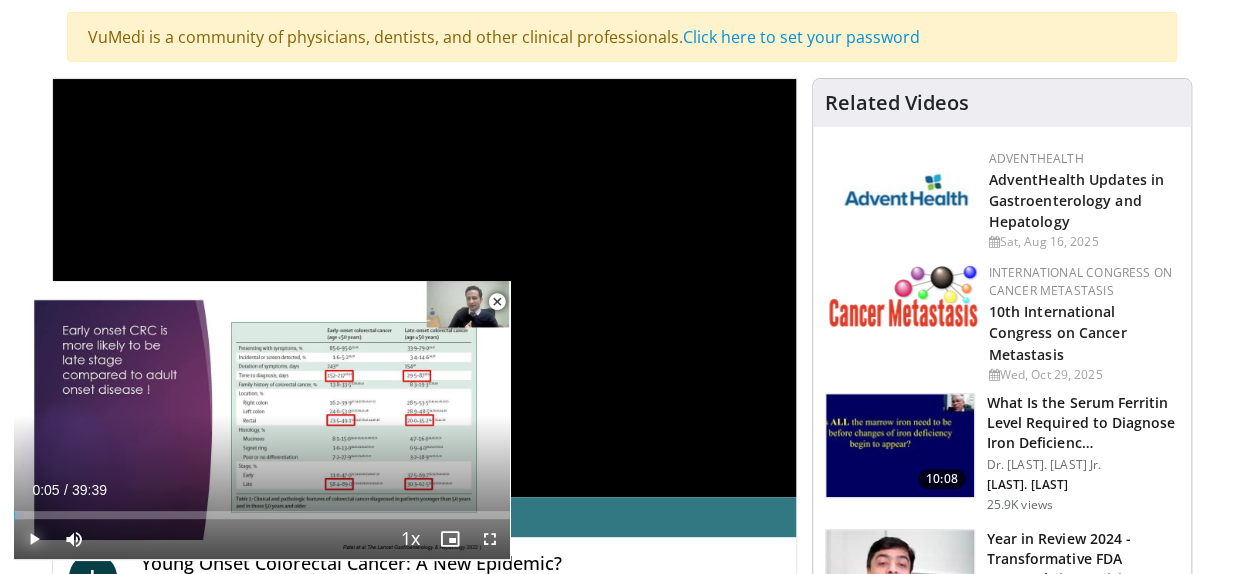 scroll, scrollTop: 644, scrollLeft: 0, axis: vertical 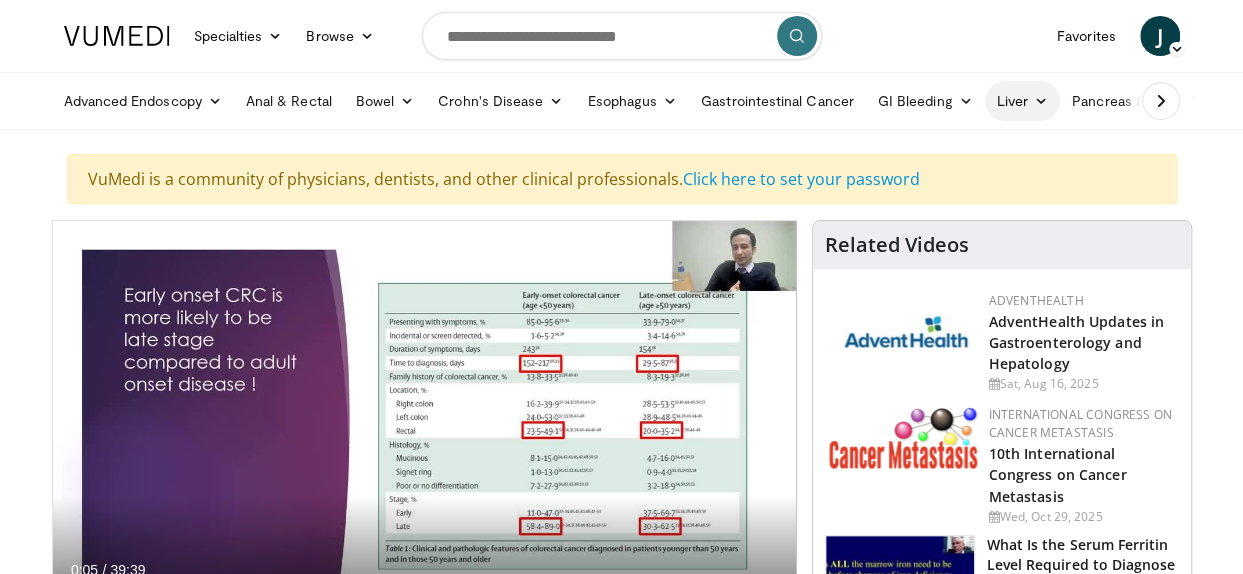 click at bounding box center [1041, 101] 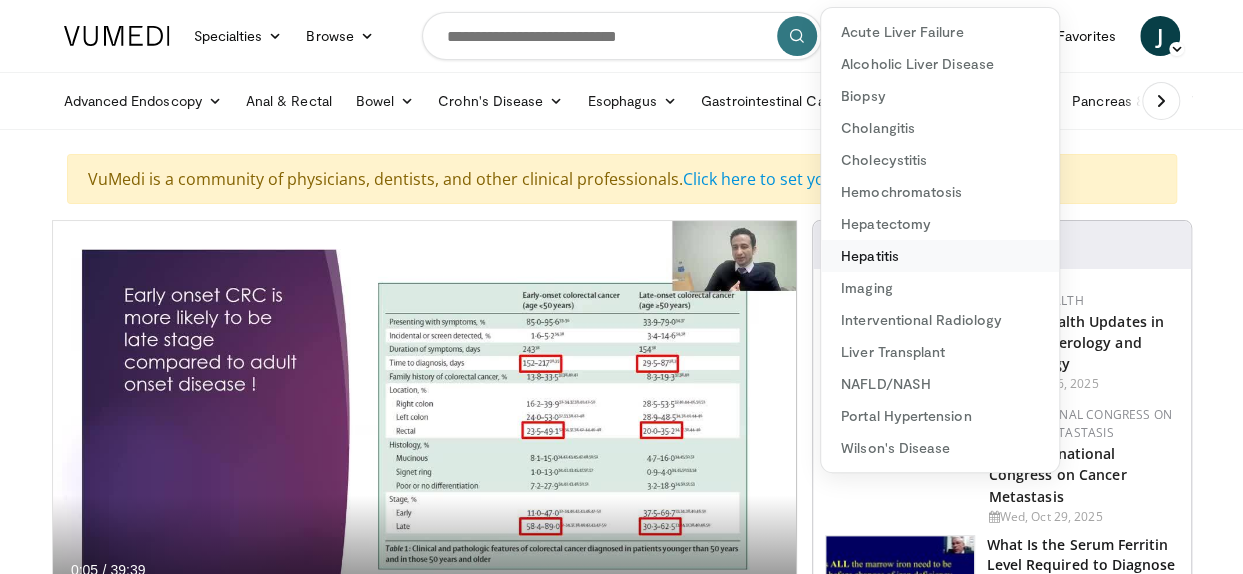 click on "Hepatitis" at bounding box center (940, 256) 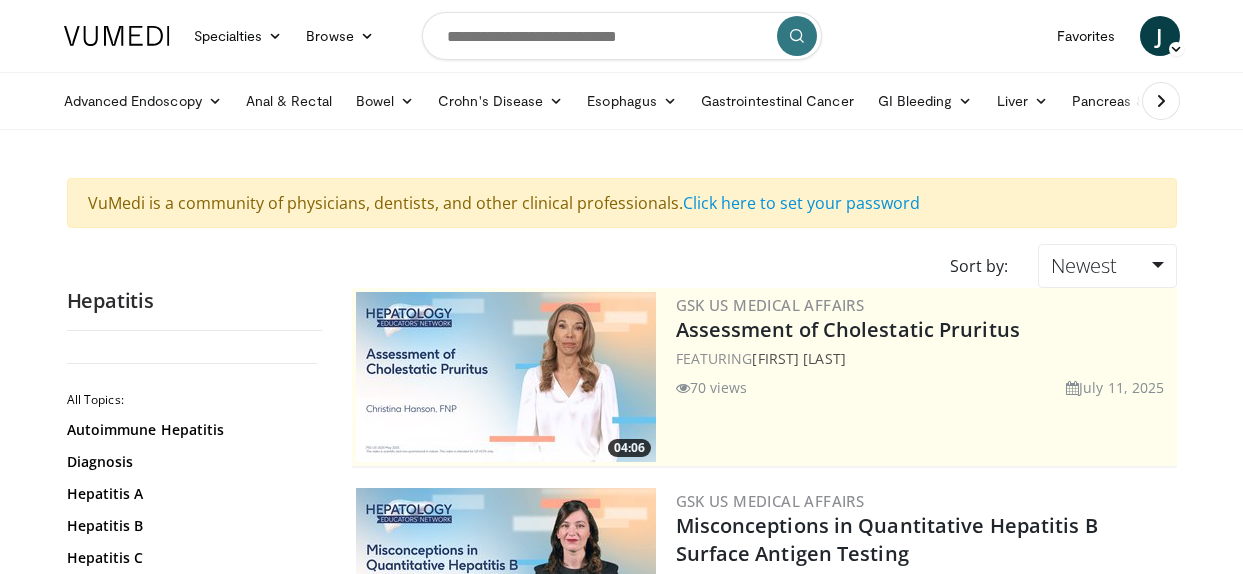 scroll, scrollTop: 0, scrollLeft: 0, axis: both 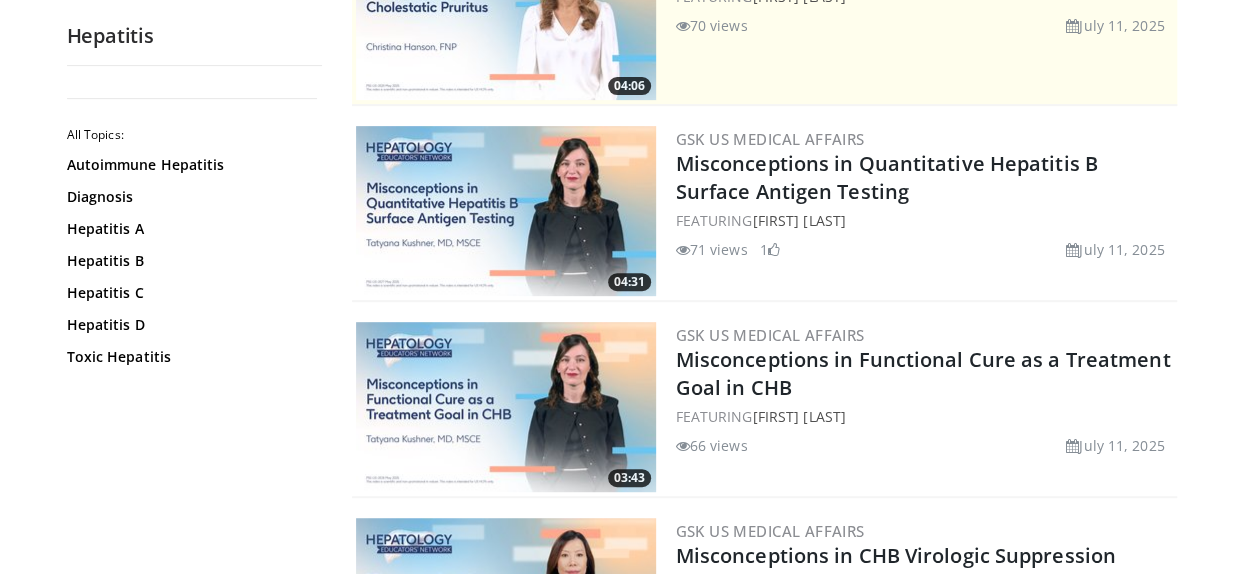click at bounding box center (506, 211) 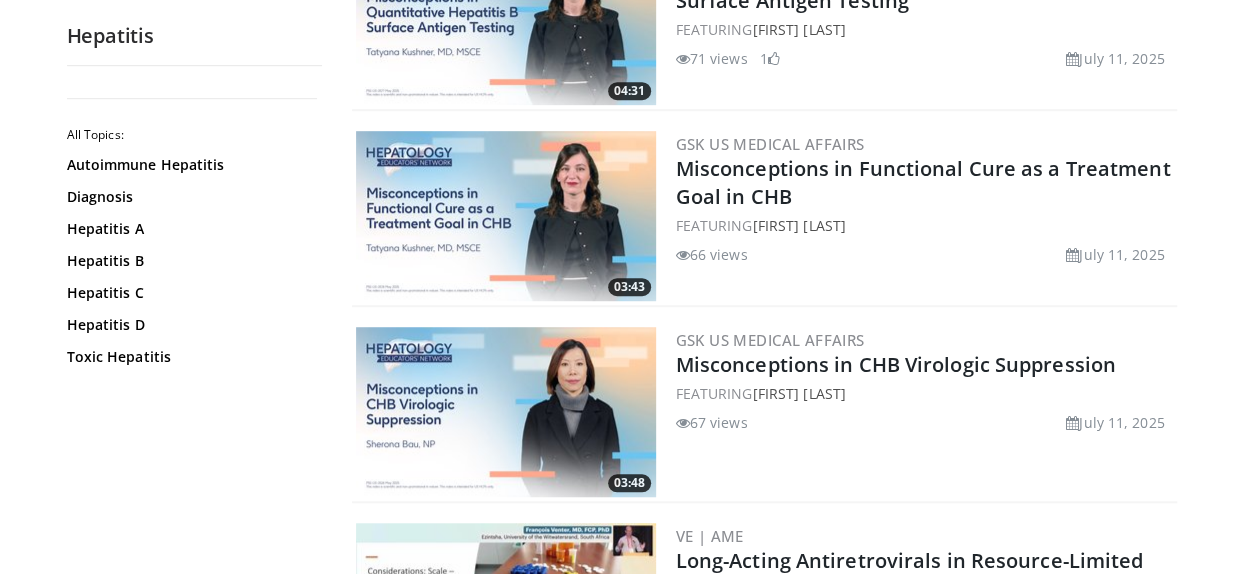 scroll, scrollTop: 602, scrollLeft: 0, axis: vertical 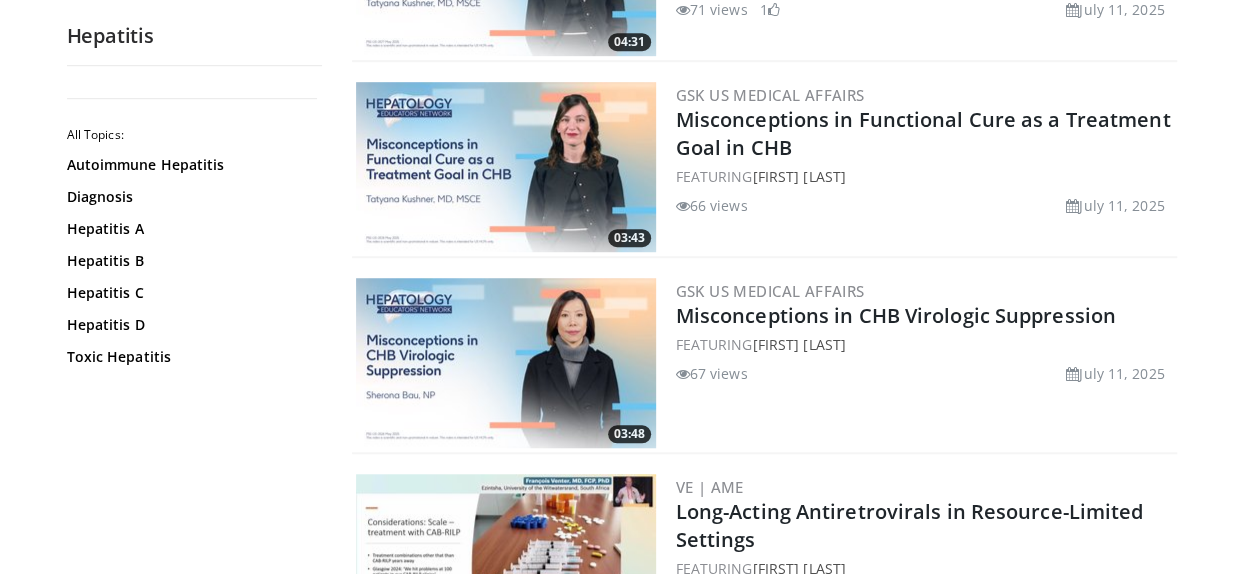 click at bounding box center (506, 167) 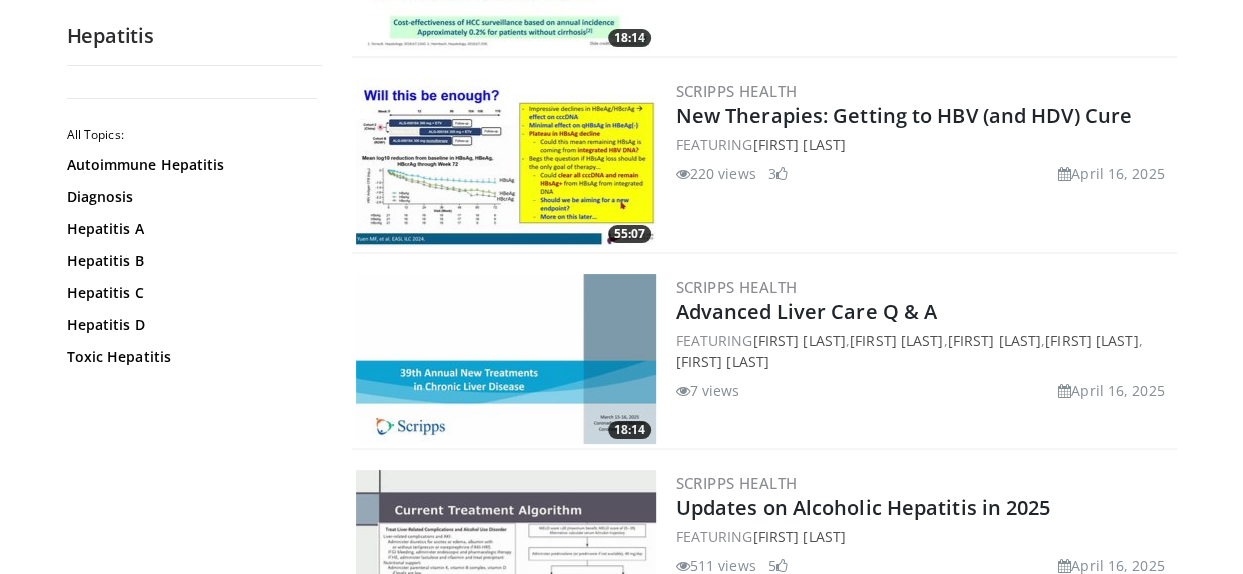 scroll, scrollTop: 3744, scrollLeft: 0, axis: vertical 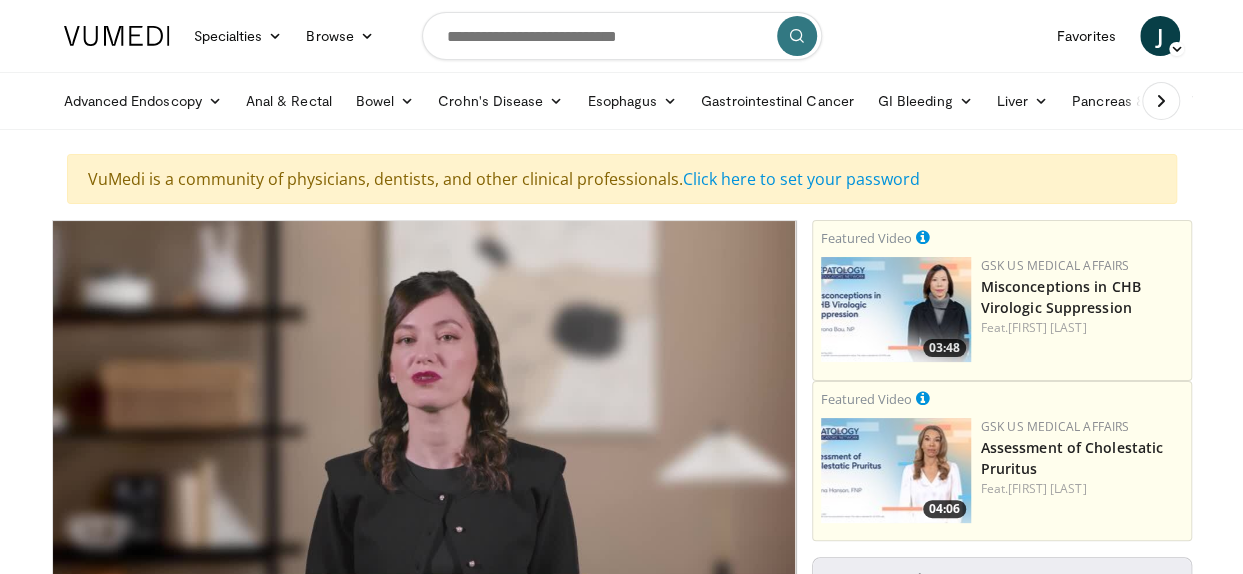 click on "Specialties
Adult & Family Medicine
Allergy, Asthma, Immunology
Anesthesiology
Cardiology
Dental
Dermatology
Endocrinology
Gastroenterology & Hepatology
General Surgery
Hematology & Oncology
Infectious Disease
Nephrology
Neurology
Neurosurgery
Obstetrics & Gynecology
Ophthalmology
Oral Maxillofacial
Orthopaedics
Otolaryngology
Pediatrics
Plastic Surgery
Podiatry
Psychiatry
Pulmonology
Radiation Oncology
Radiology
Rheumatology
Urology" at bounding box center (621, 1719) 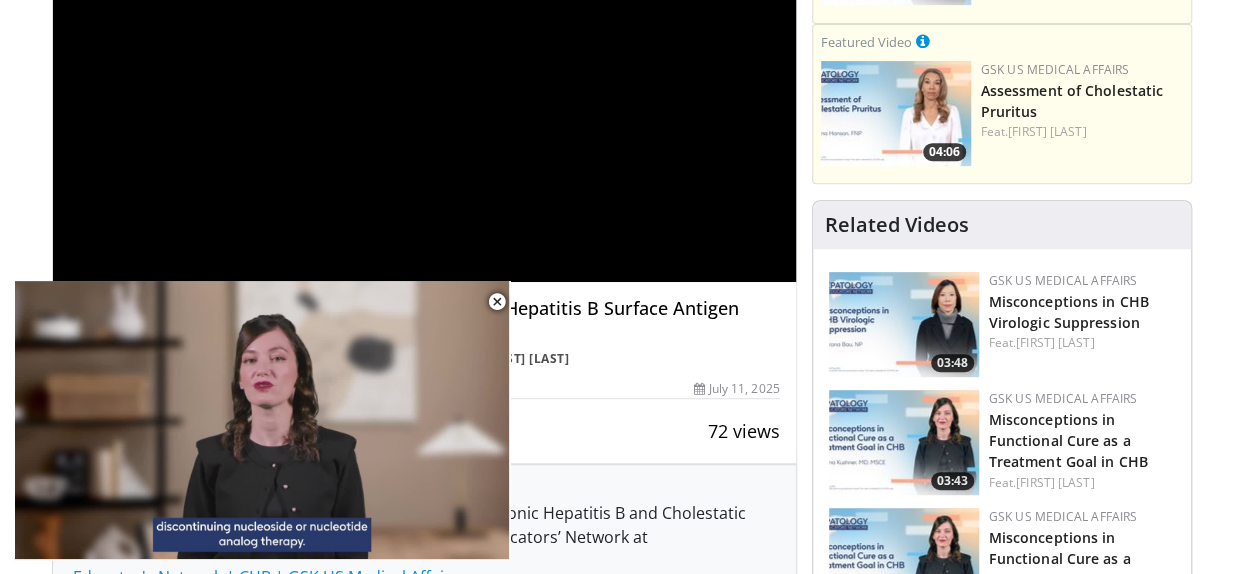 scroll, scrollTop: 360, scrollLeft: 0, axis: vertical 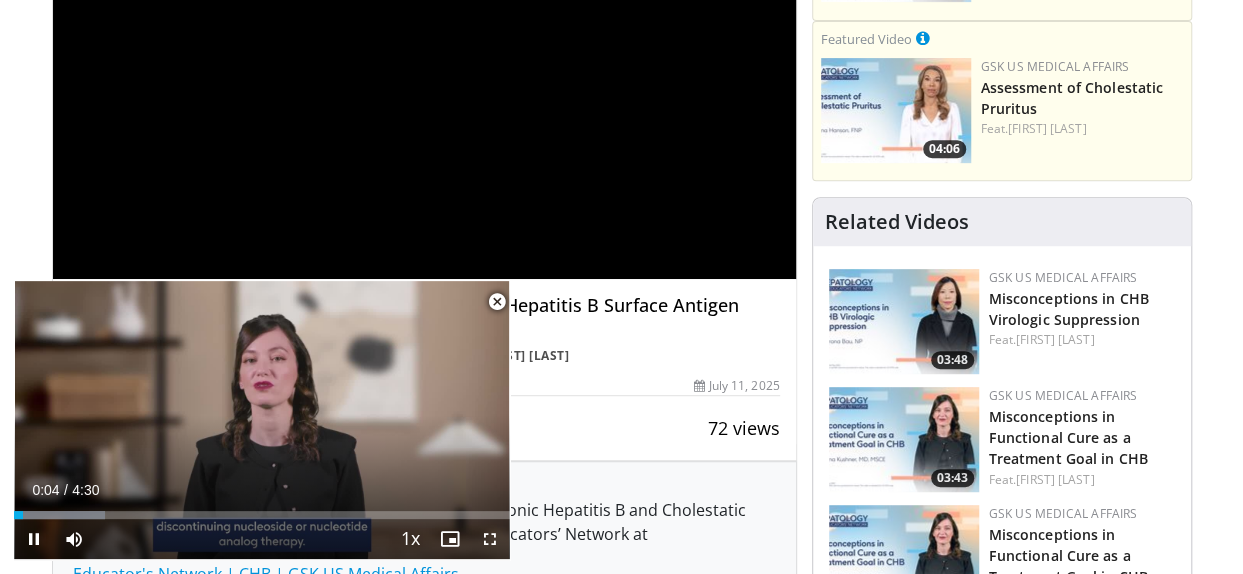 click at bounding box center [497, 302] 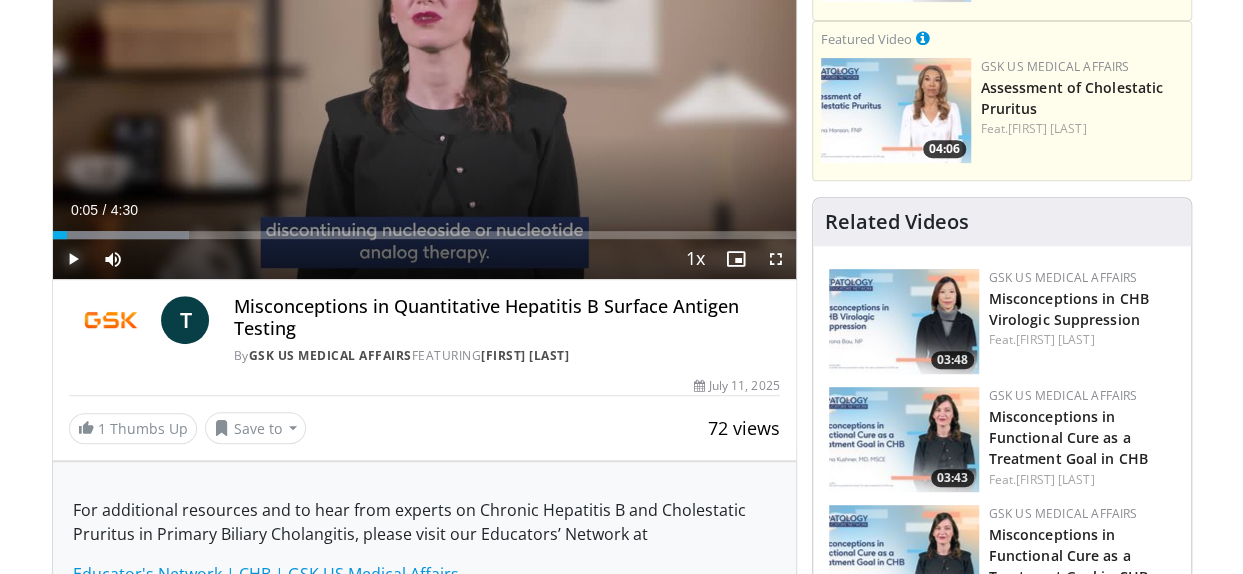 click at bounding box center (73, 259) 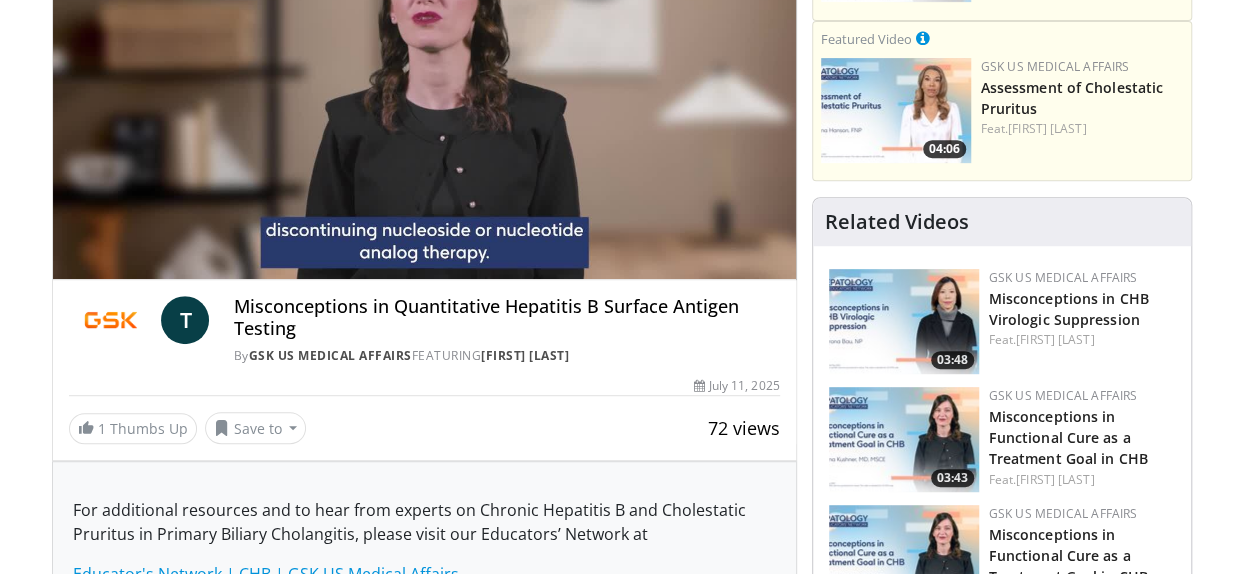 click on "Specialties
Adult & Family Medicine
Allergy, Asthma, Immunology
Anesthesiology
Cardiology
Dental
Dermatology
Endocrinology
Gastroenterology & Hepatology
General Surgery
Hematology & Oncology
Infectious Disease
Nephrology
Neurology
Neurosurgery
Obstetrics & Gynecology
Ophthalmology
Oral Maxillofacial
Orthopaedics
Otolaryngology
Pediatrics
Plastic Surgery
Podiatry
Psychiatry
Pulmonology
Radiation Oncology
Radiology
Rheumatology
Urology" at bounding box center [621, 1359] 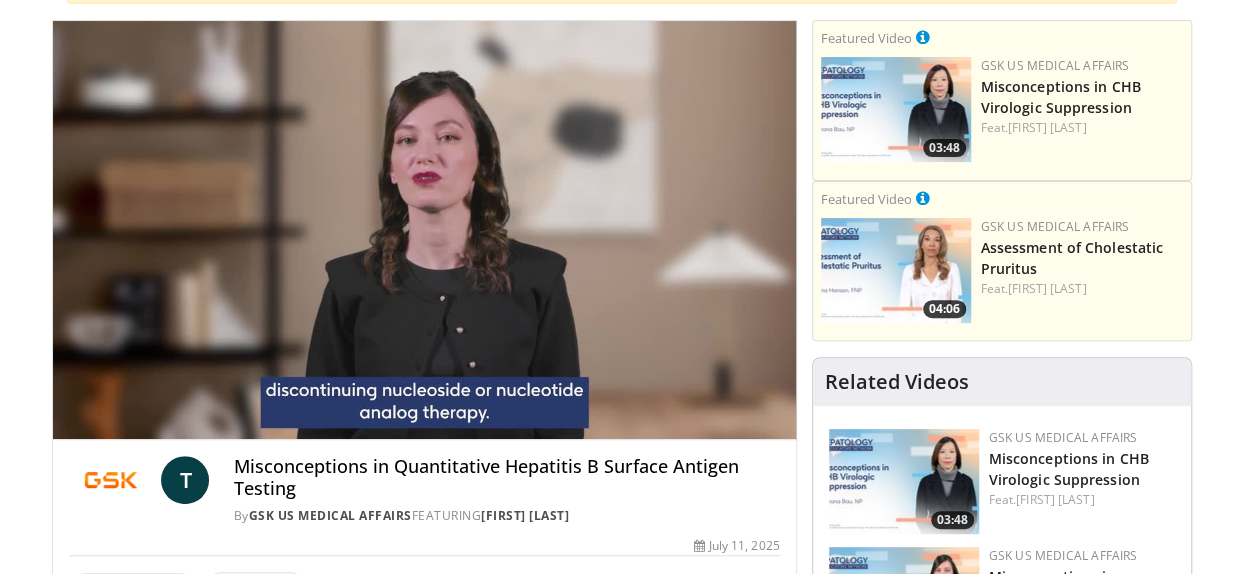 scroll, scrollTop: 160, scrollLeft: 0, axis: vertical 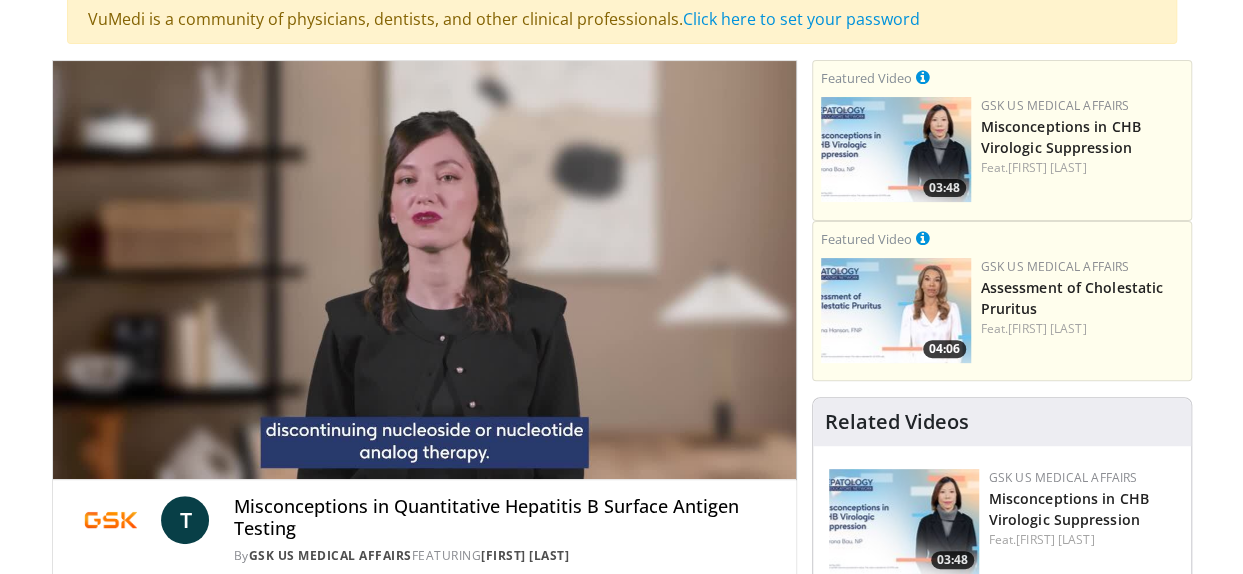 click on "Specialties
Adult & Family Medicine
Allergy, Asthma, Immunology
Anesthesiology
Cardiology
Dental
Dermatology
Endocrinology
Gastroenterology & Hepatology
General Surgery
Hematology & Oncology
Infectious Disease
Nephrology
Neurology
Neurosurgery
Obstetrics & Gynecology
Ophthalmology
Oral Maxillofacial
Orthopaedics
Otolaryngology
Pediatrics
Plastic Surgery
Podiatry
Psychiatry
Pulmonology
Radiation Oncology
Radiology
Rheumatology
Urology" at bounding box center [621, 1559] 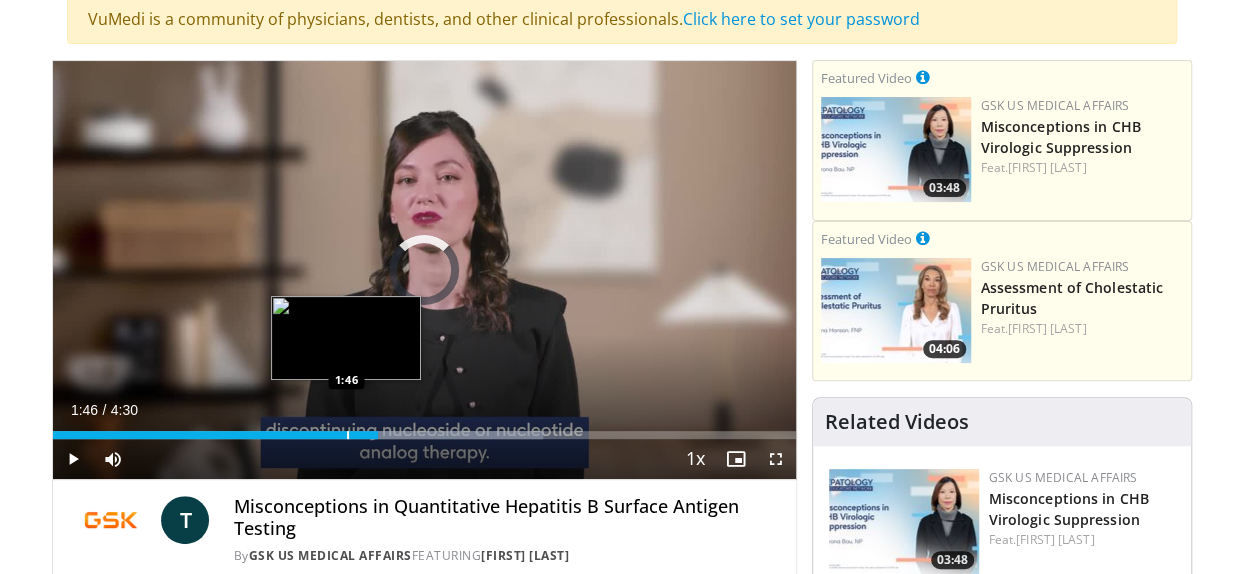 click at bounding box center (348, 435) 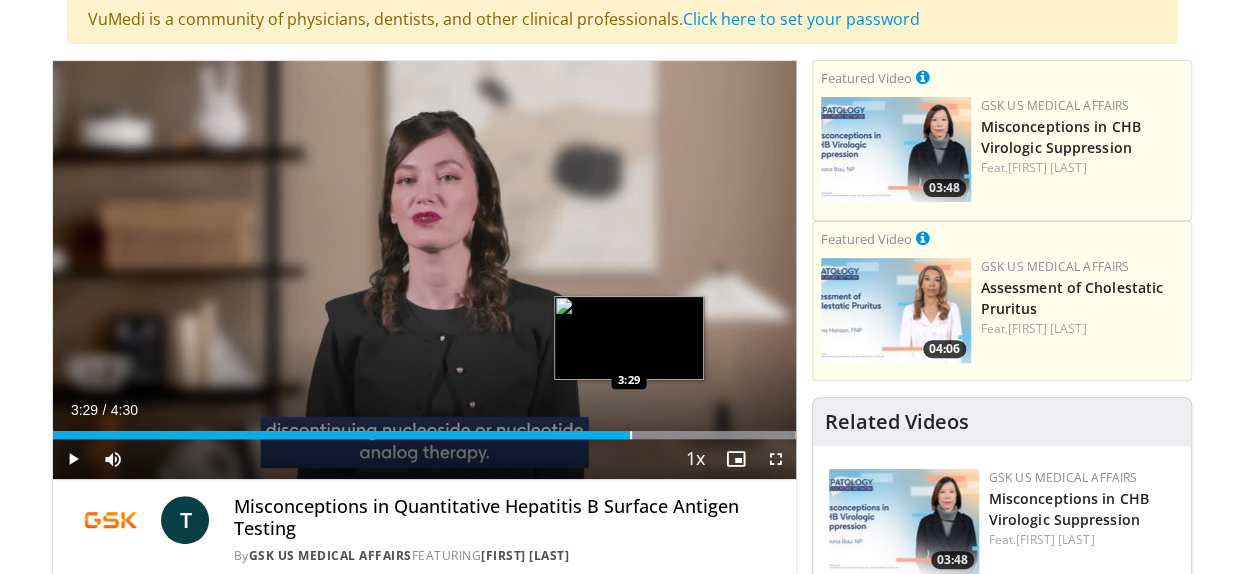 click at bounding box center (631, 435) 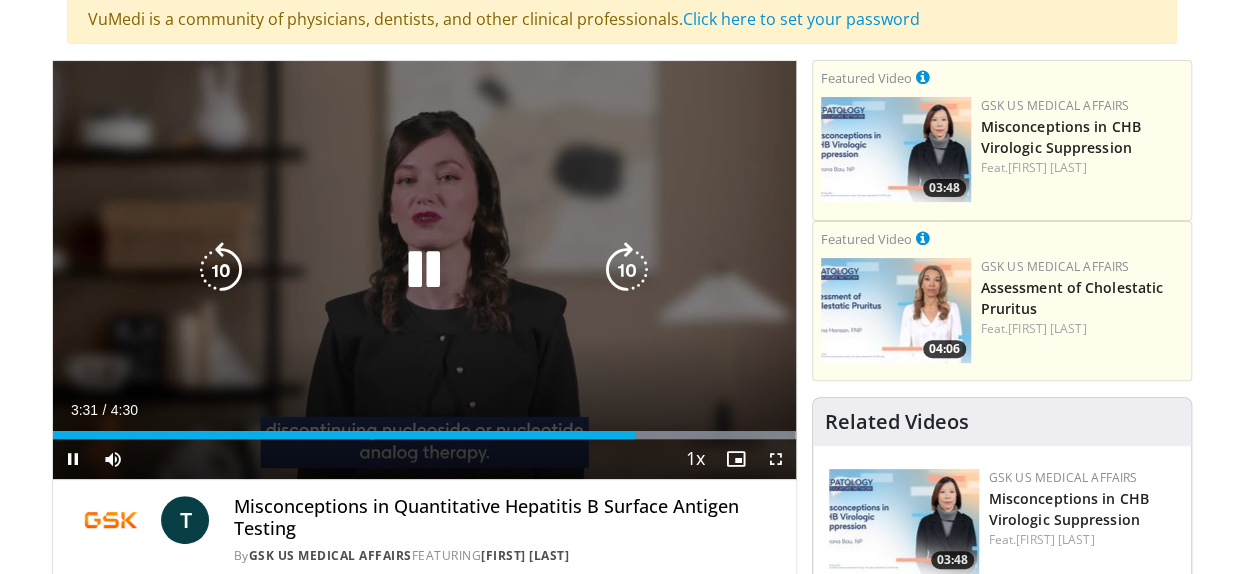 click on "**********" at bounding box center [424, 270] 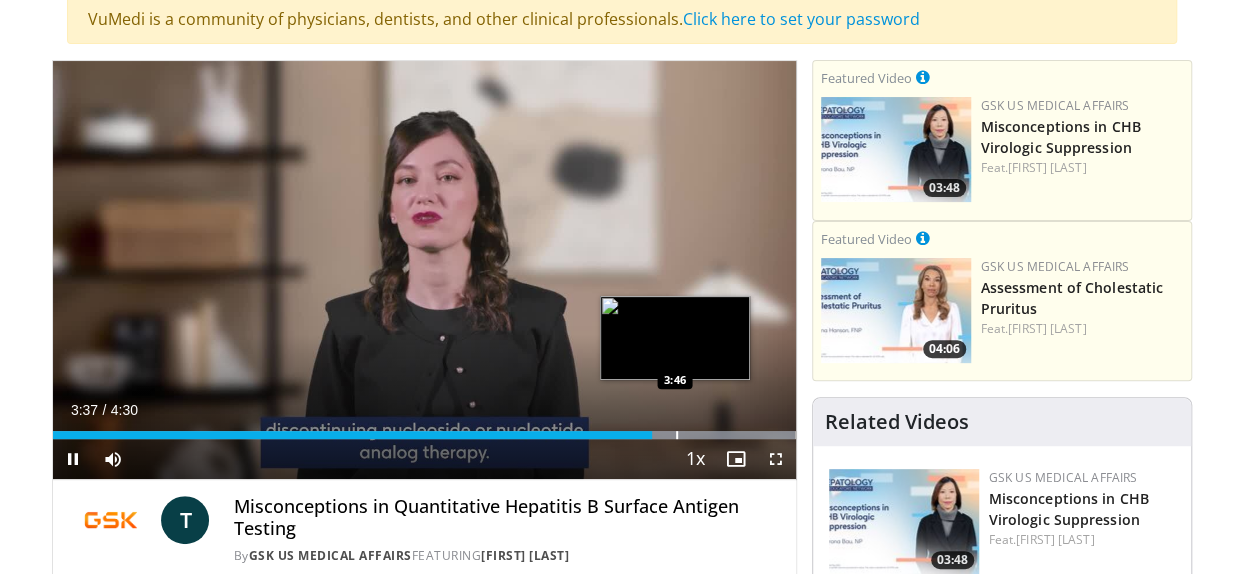 click at bounding box center [677, 435] 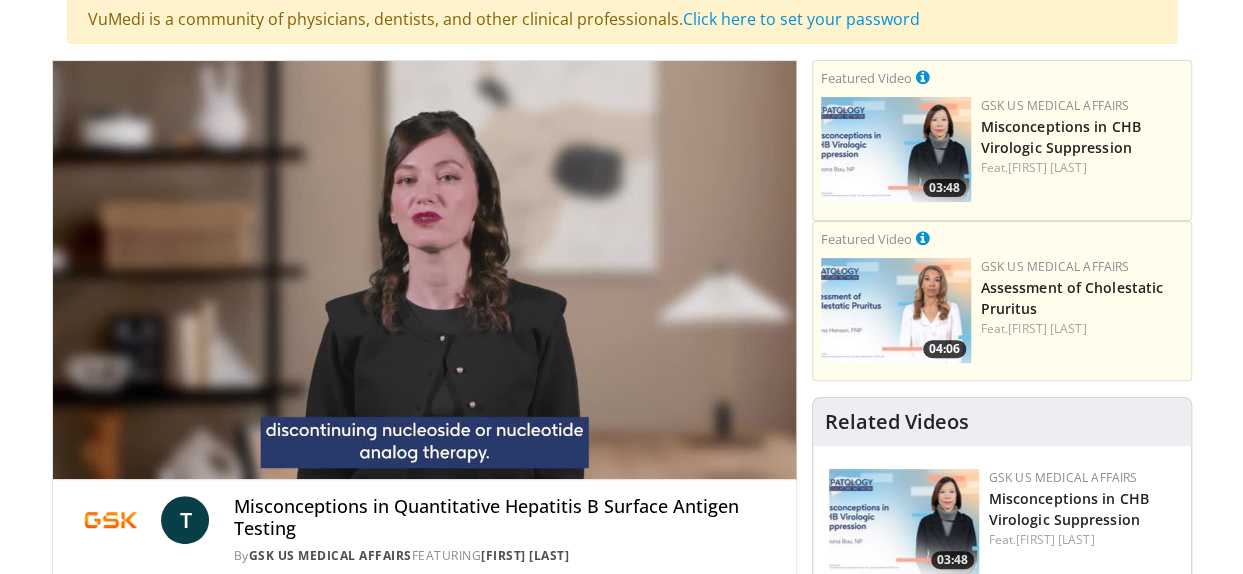 click on "Specialties
Adult & Family Medicine
Allergy, Asthma, Immunology
Anesthesiology
Cardiology
Dental
Dermatology
Endocrinology
Gastroenterology & Hepatology
General Surgery
Hematology & Oncology
Infectious Disease
Nephrology
Neurology
Neurosurgery
Obstetrics & Gynecology
Ophthalmology
Oral Maxillofacial
Orthopaedics
Otolaryngology
Pediatrics
Plastic Surgery
Podiatry
Psychiatry
Pulmonology
Radiation Oncology
Radiology
Rheumatology
Urology" at bounding box center (621, 1559) 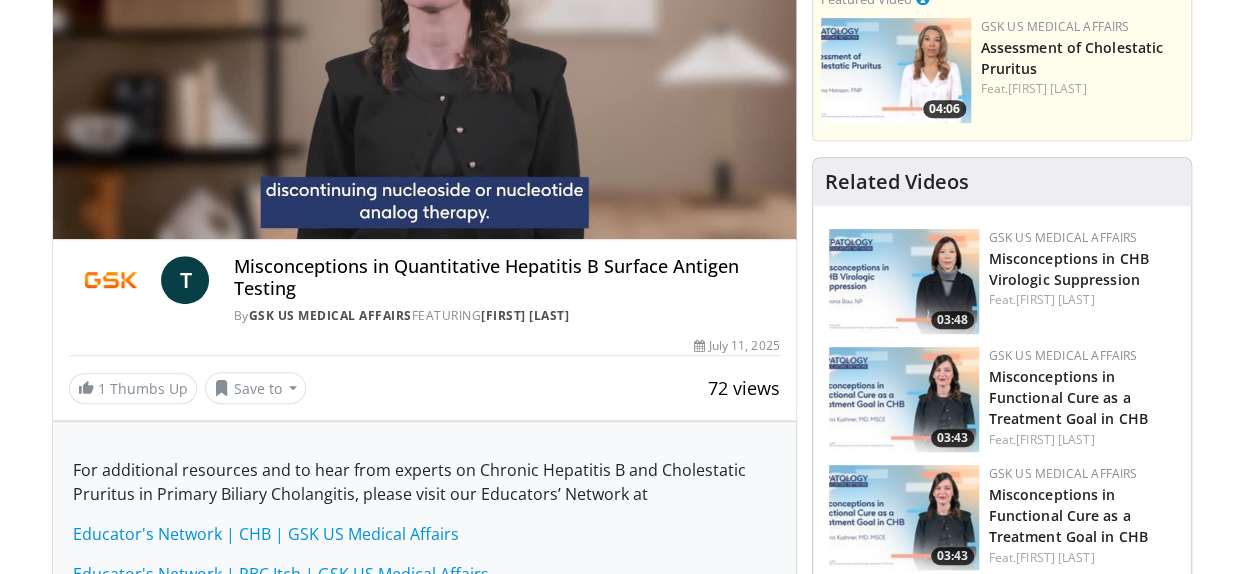 scroll, scrollTop: 360, scrollLeft: 0, axis: vertical 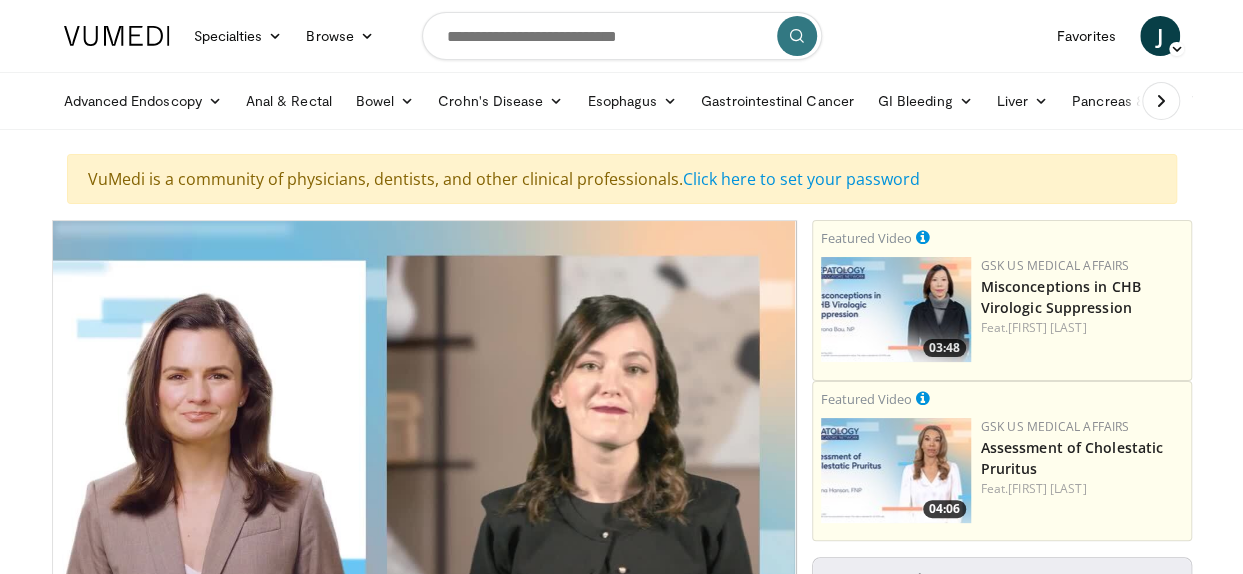 click on "Specialties
Adult & Family Medicine
Allergy, Asthma, Immunology
Anesthesiology
Cardiology
Dental
Dermatology
Endocrinology
Gastroenterology & Hepatology
General Surgery
Hematology & Oncology
Infectious Disease
Nephrology
Neurology
Neurosurgery
Obstetrics & Gynecology
Ophthalmology
Oral Maxillofacial
Orthopaedics
Otolaryngology
Pediatrics
Plastic Surgery
Podiatry
Psychiatry
Pulmonology
Radiation Oncology
Radiology
Rheumatology
Urology" at bounding box center (621, 1719) 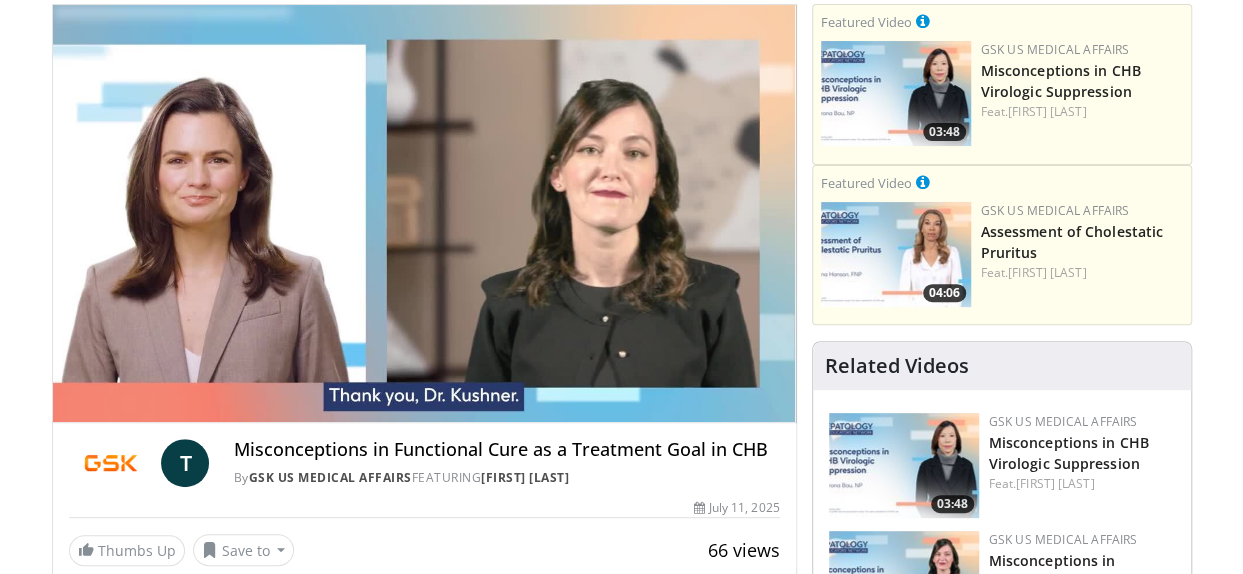 scroll, scrollTop: 240, scrollLeft: 0, axis: vertical 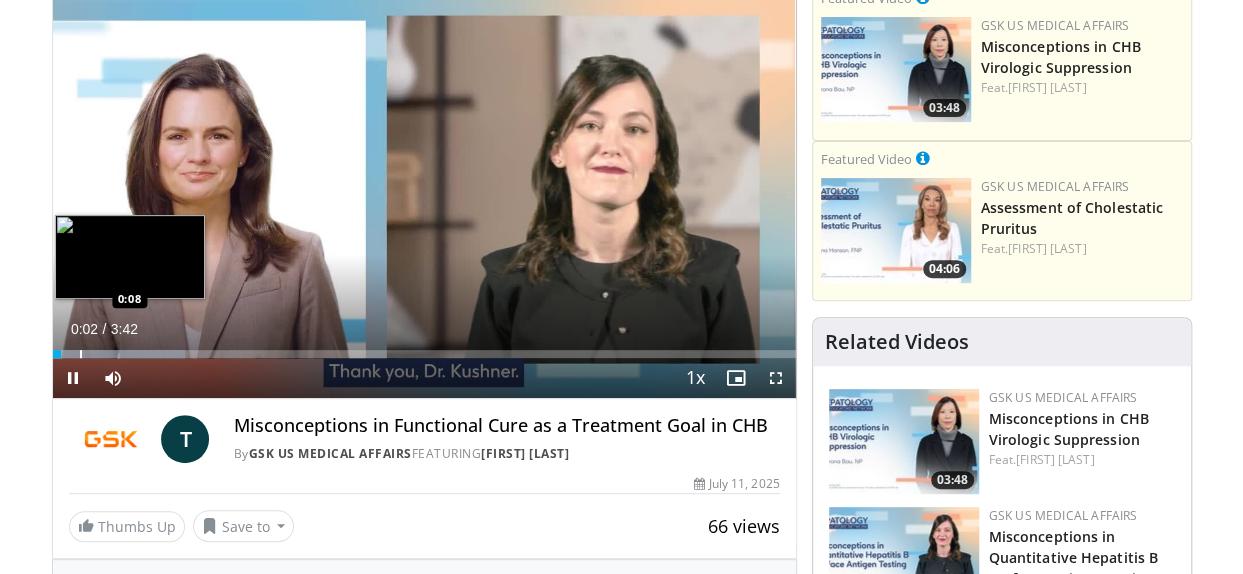 click at bounding box center (119, 354) 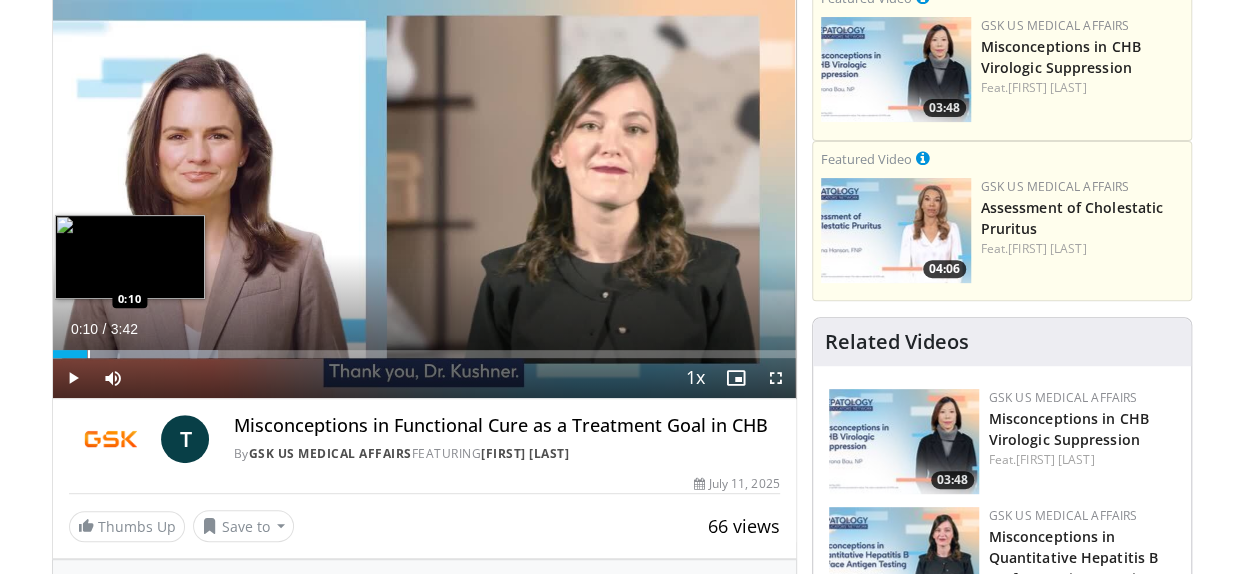 click at bounding box center (89, 354) 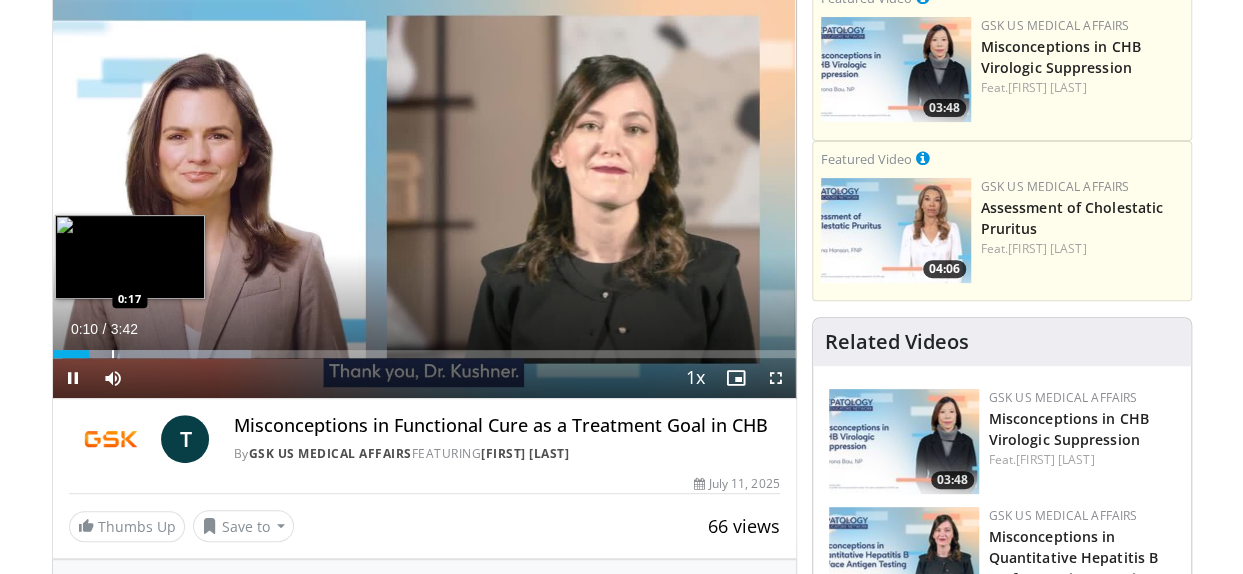 click at bounding box center (113, 354) 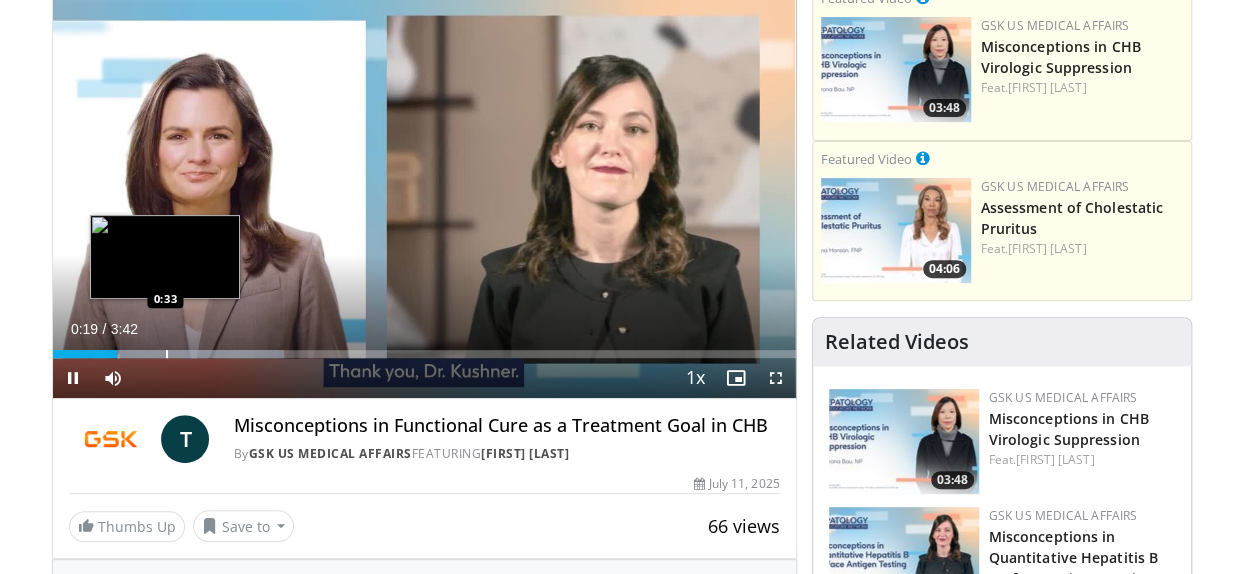 click at bounding box center (167, 354) 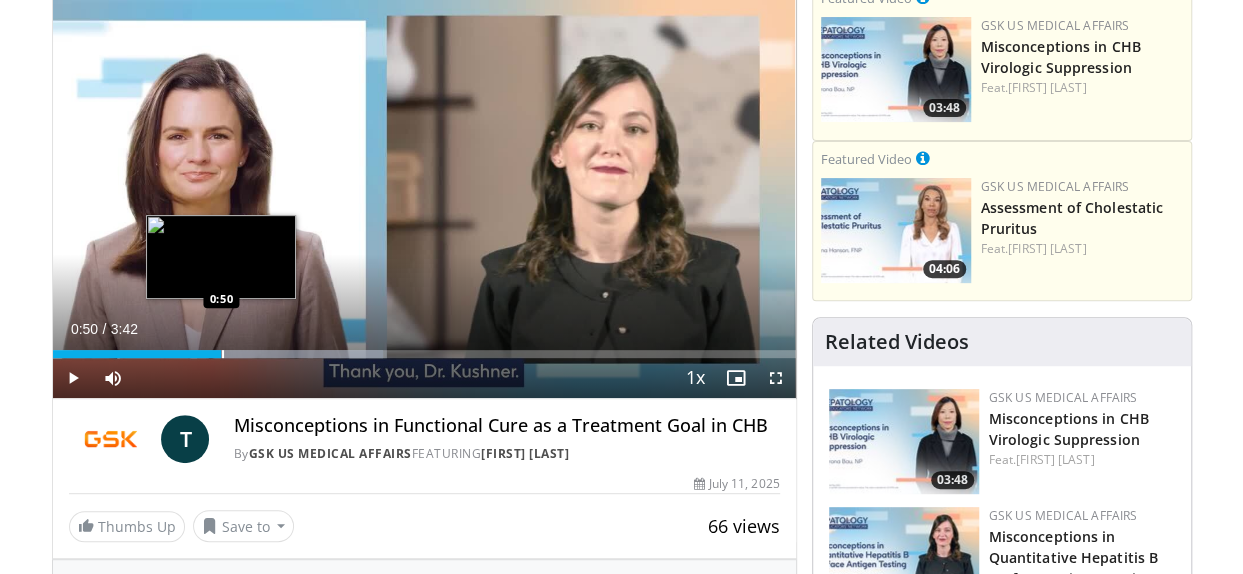 click at bounding box center [223, 354] 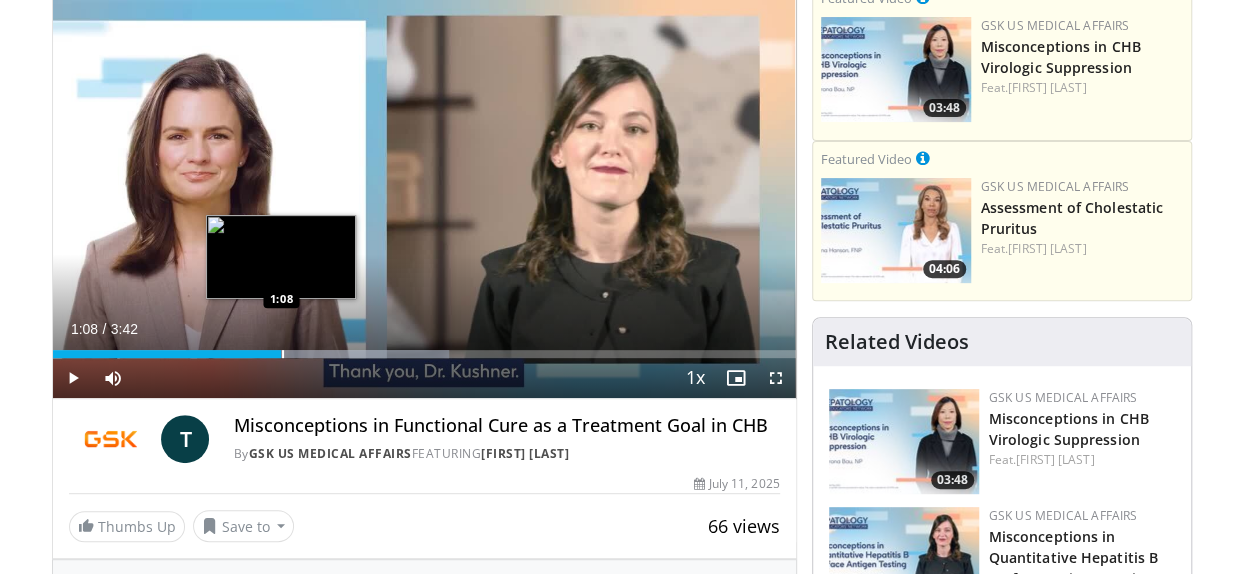 click at bounding box center (283, 354) 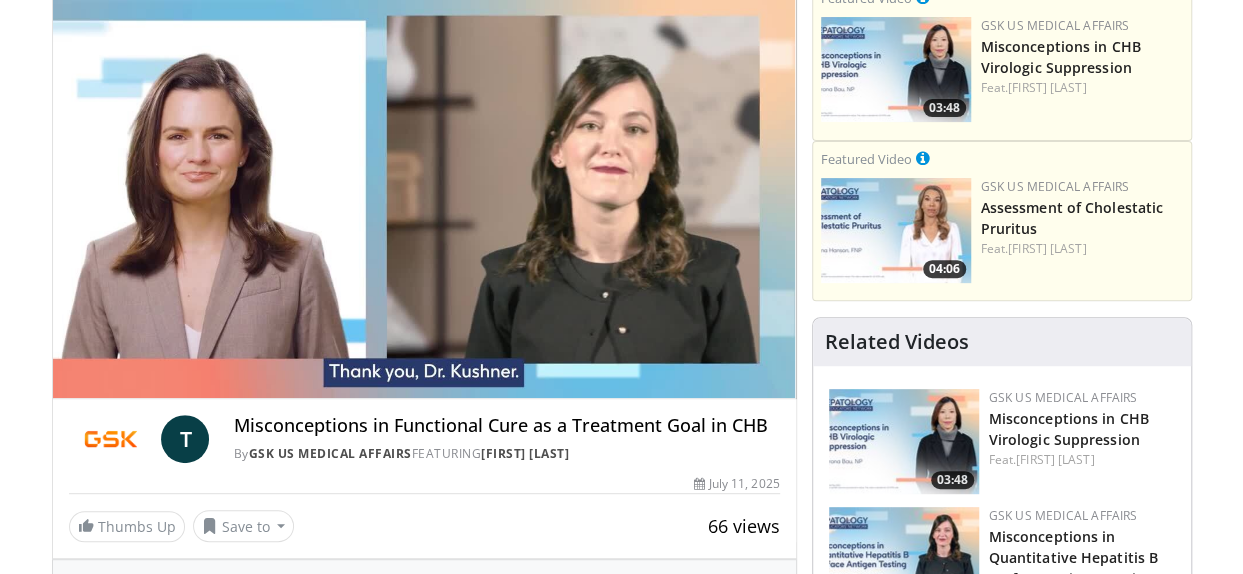 click on "Specialties
Adult & Family Medicine
Allergy, Asthma, Immunology
Anesthesiology
Cardiology
Dental
Dermatology
Endocrinology
Gastroenterology & Hepatology
General Surgery
Hematology & Oncology
Infectious Disease
Nephrology
Neurology
Neurosurgery
Obstetrics & Gynecology
Ophthalmology
Oral Maxillofacial
Orthopaedics
Otolaryngology
Pediatrics
Plastic Surgery
Podiatry
Psychiatry
Pulmonology
Radiation Oncology
Radiology
Rheumatology
Urology" at bounding box center (621, 1479) 